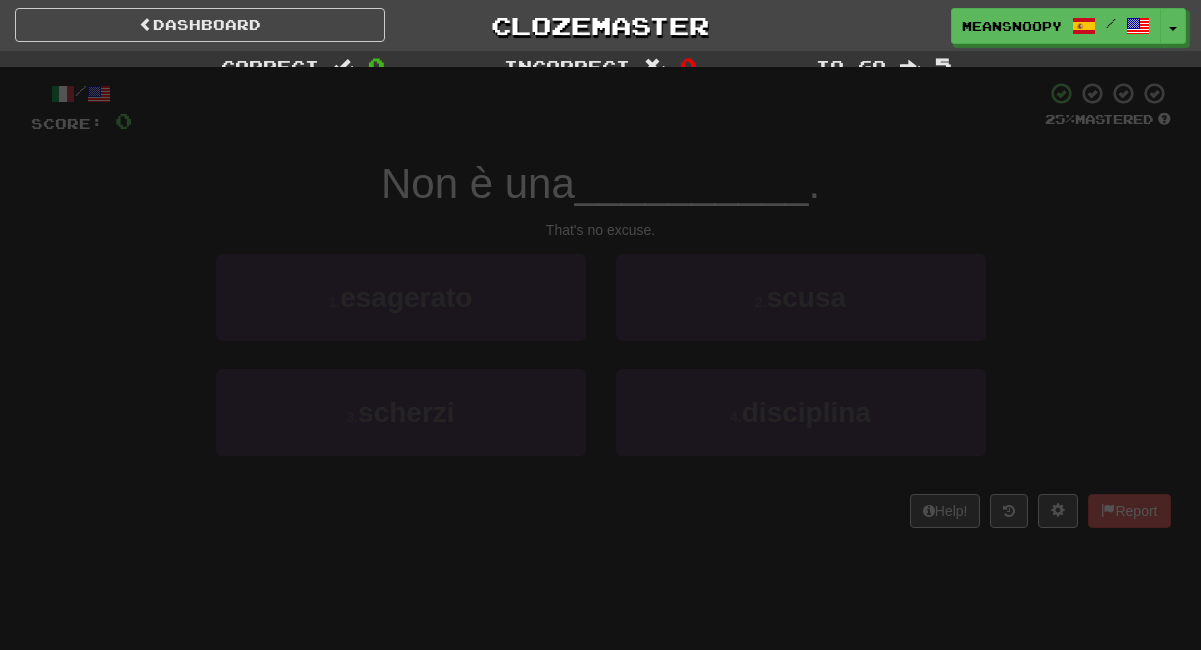 scroll, scrollTop: 0, scrollLeft: 0, axis: both 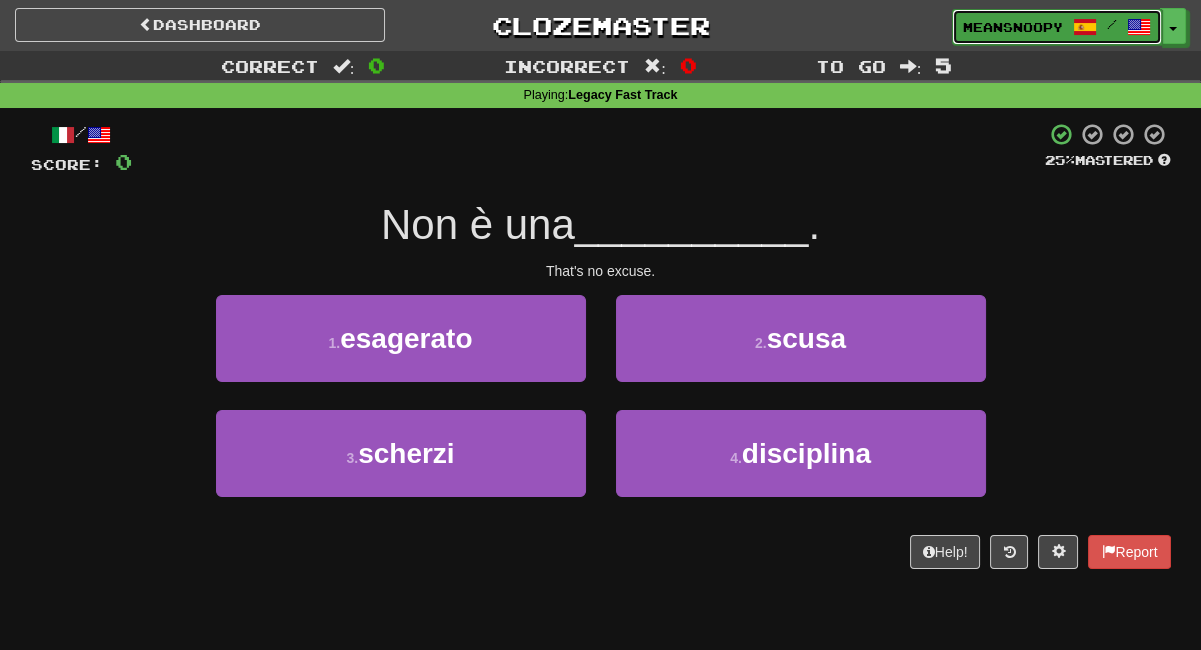 click on "meansnoopy
/" at bounding box center [1057, 27] 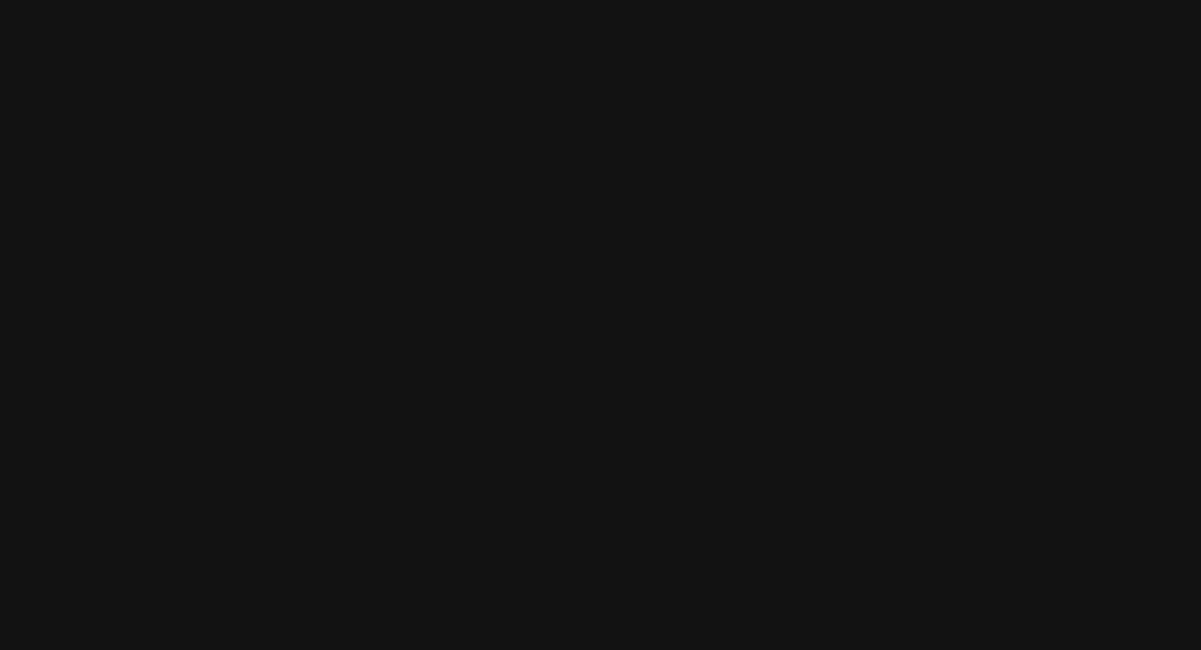 scroll, scrollTop: 0, scrollLeft: 0, axis: both 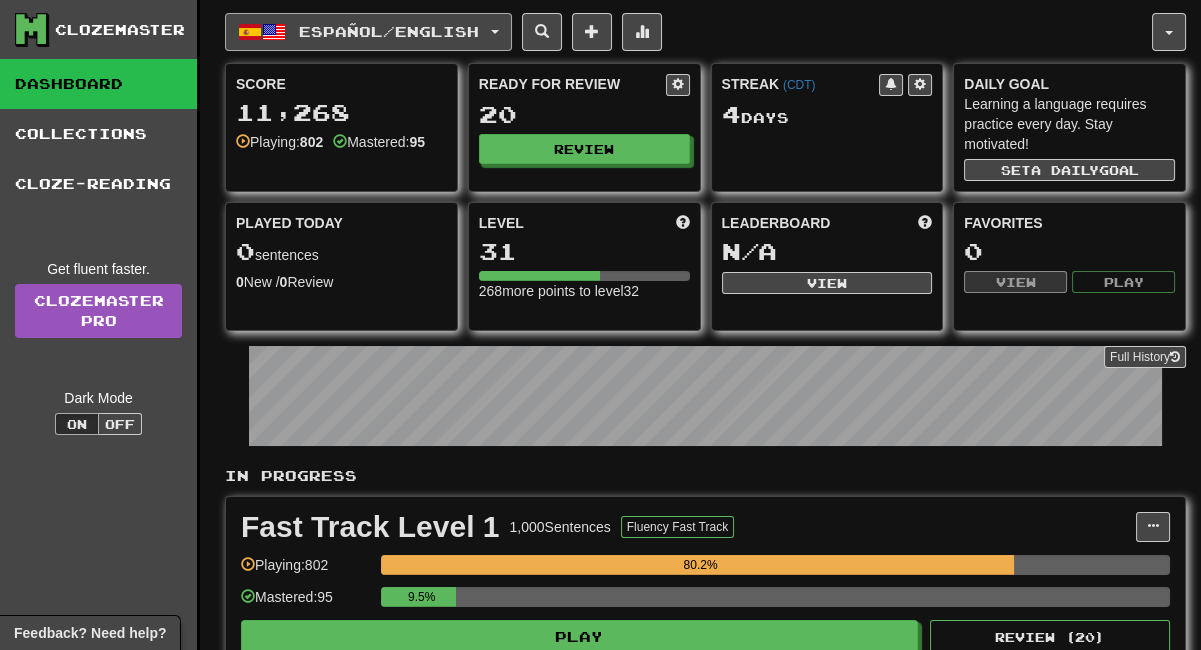 click on "Español  /  English" at bounding box center [368, 32] 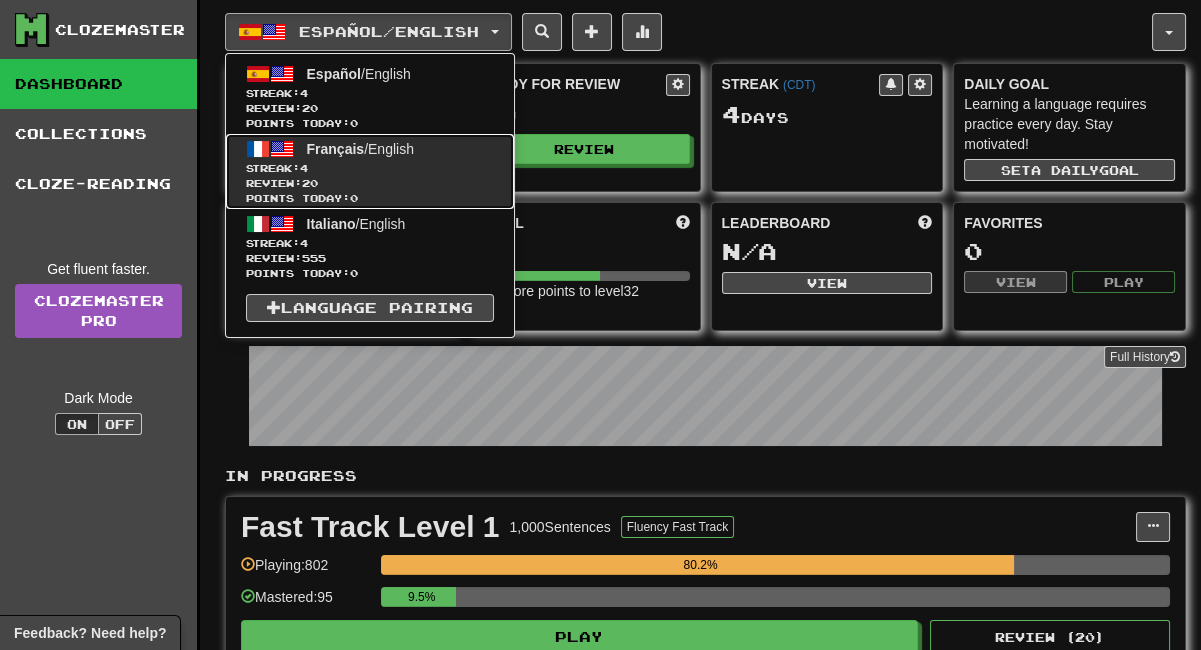 click on "Review:  20" at bounding box center (370, 183) 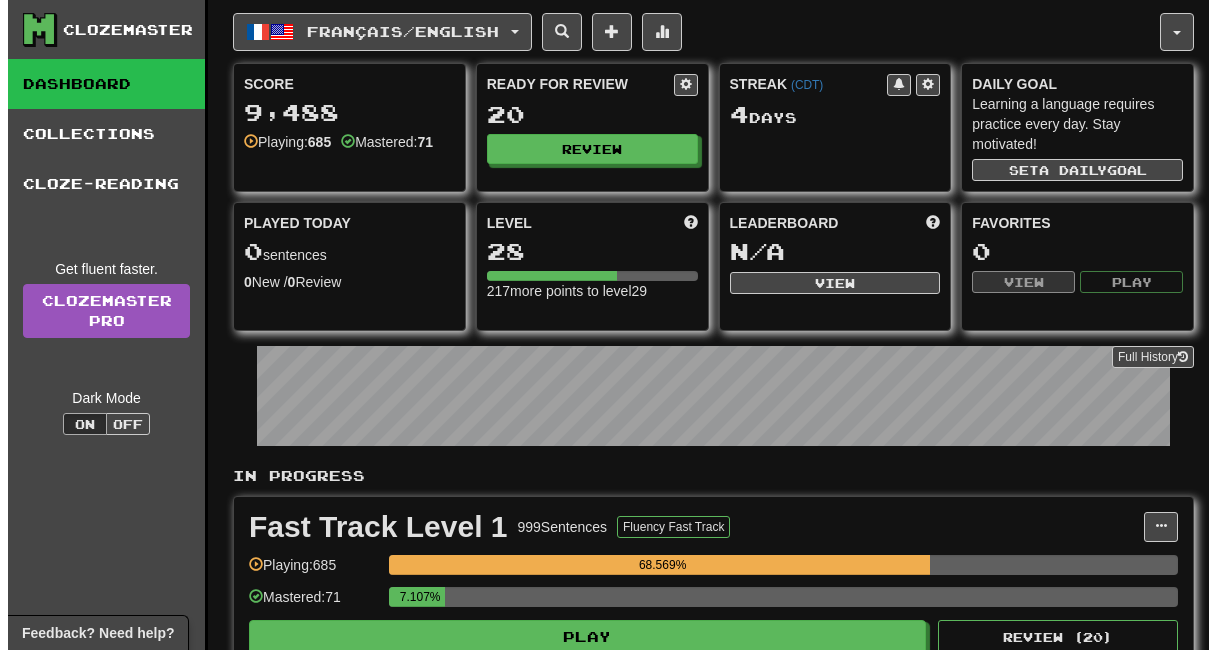 scroll, scrollTop: 0, scrollLeft: 0, axis: both 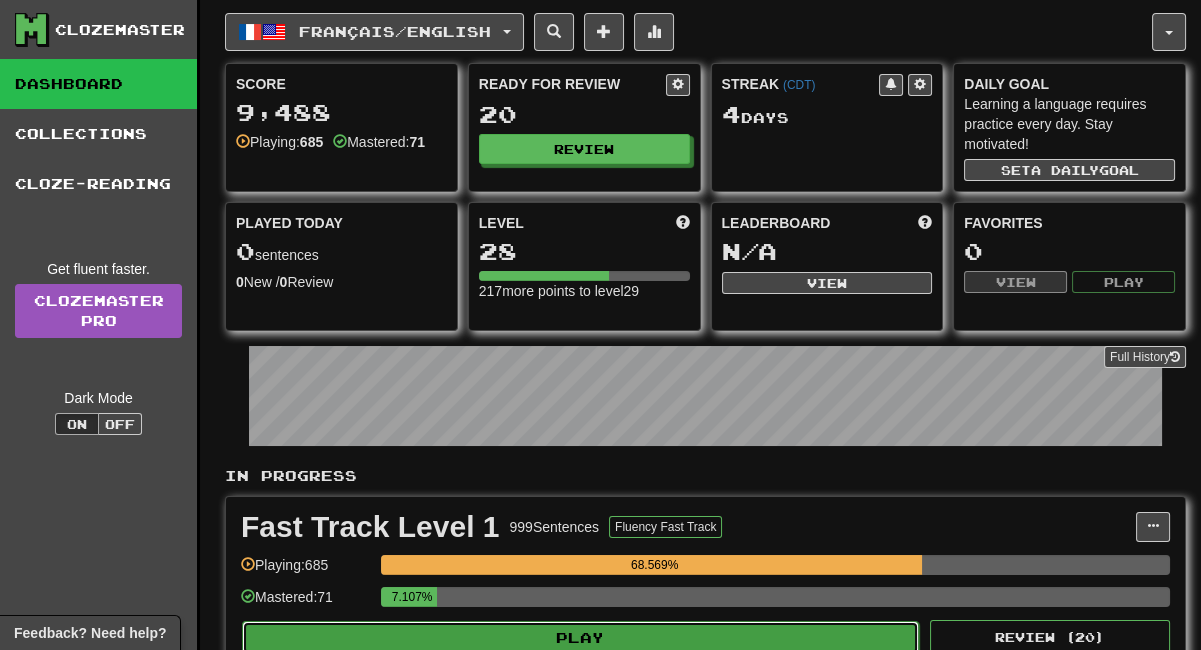 click on "Play" at bounding box center (580, 638) 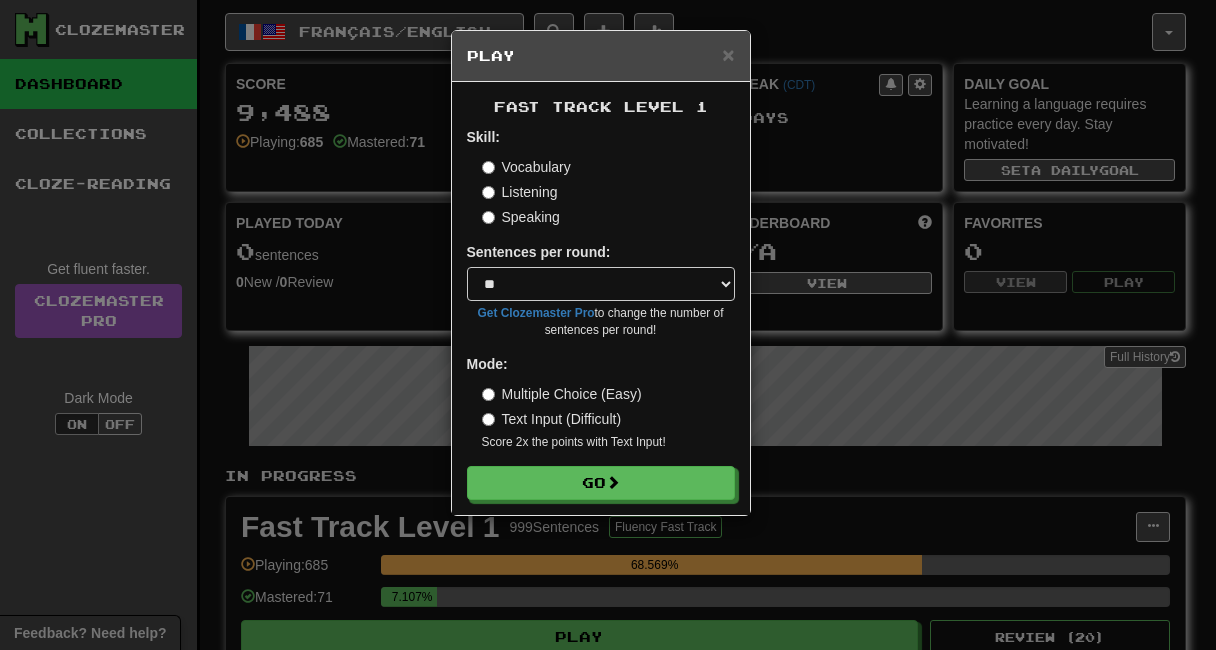 click on "Listening" at bounding box center (520, 192) 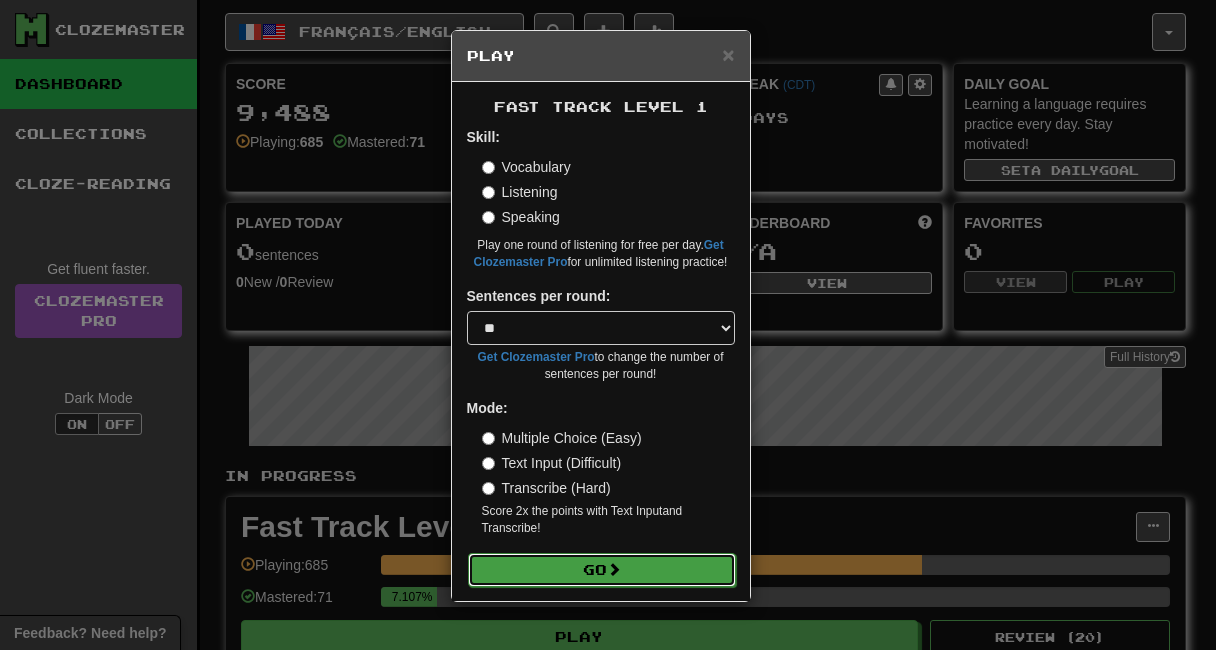 click on "Go" at bounding box center (602, 570) 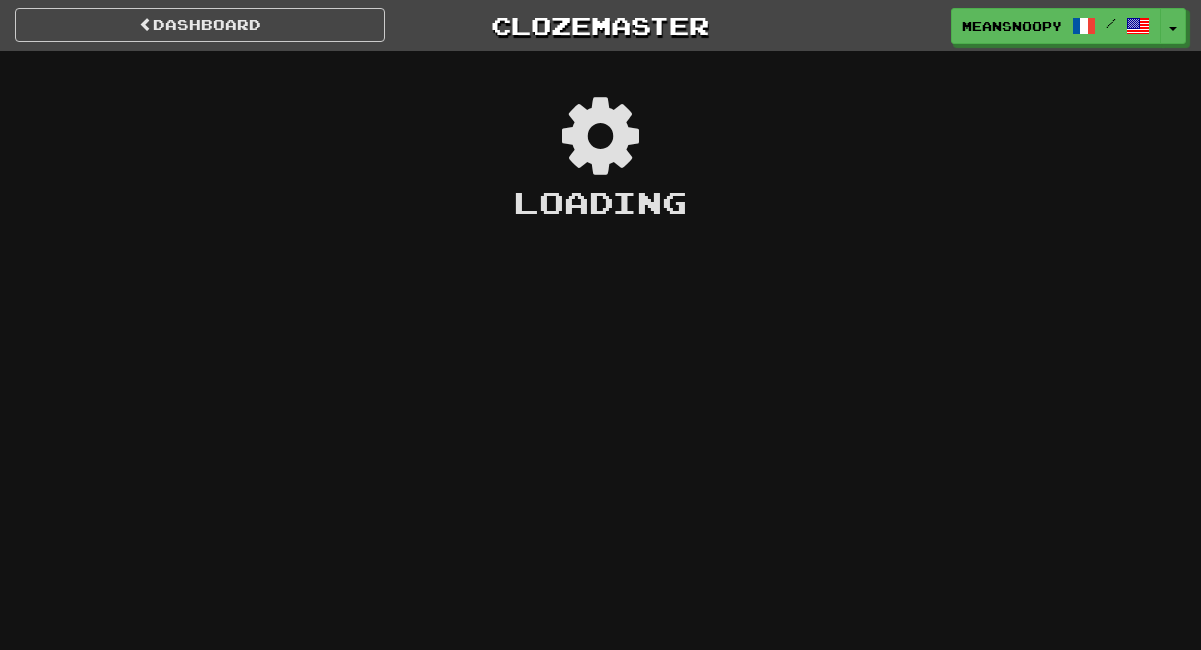 scroll, scrollTop: 0, scrollLeft: 0, axis: both 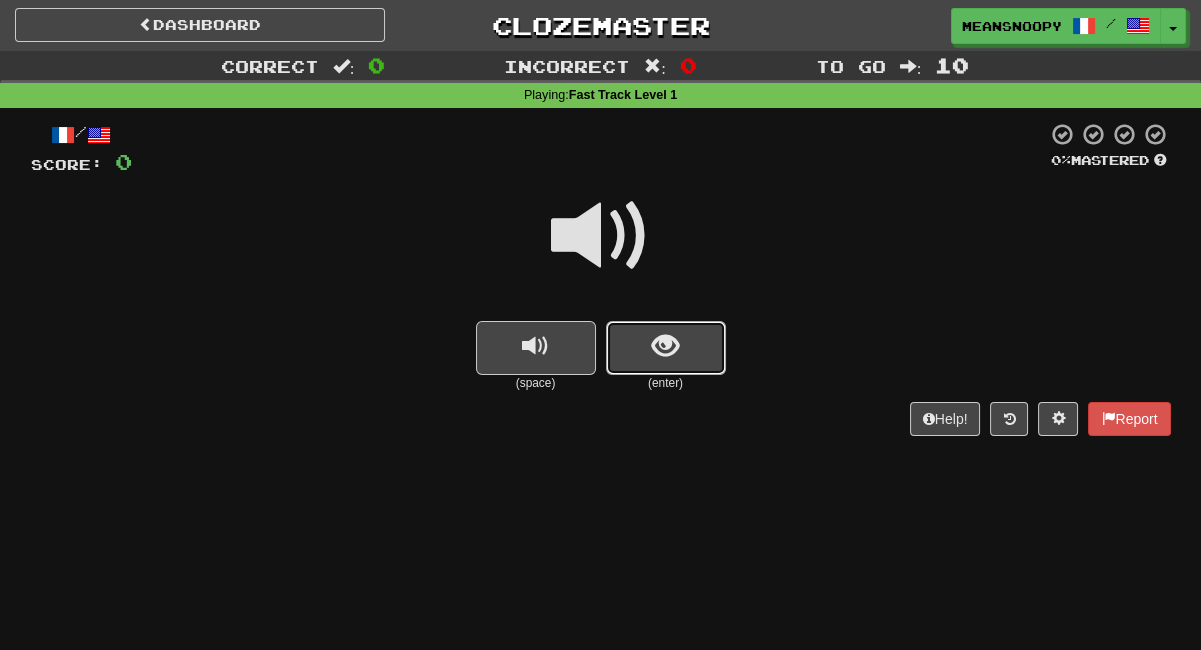 click at bounding box center [666, 348] 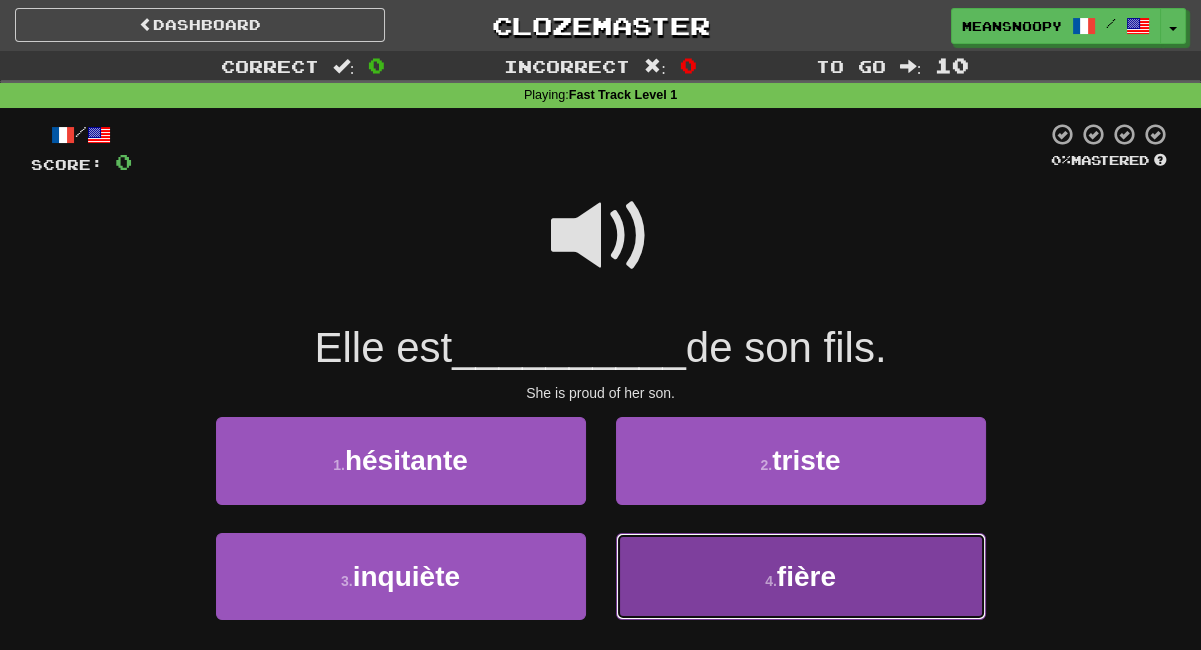 click on "4 .  fière" at bounding box center [801, 576] 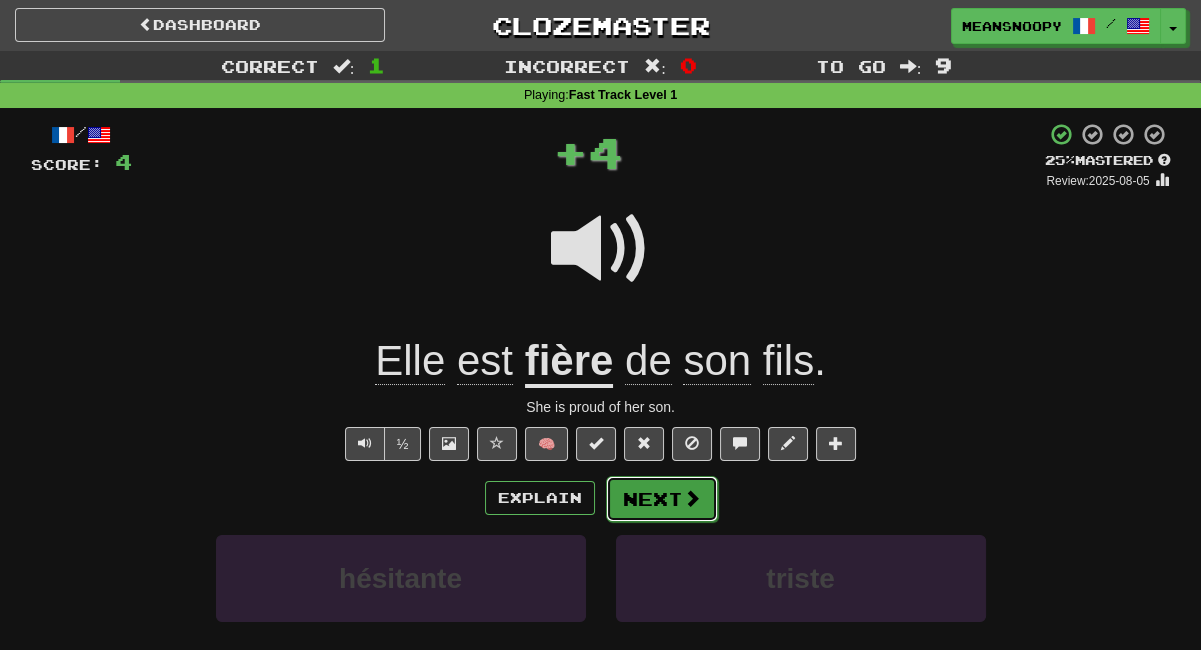 click on "Next" at bounding box center (662, 499) 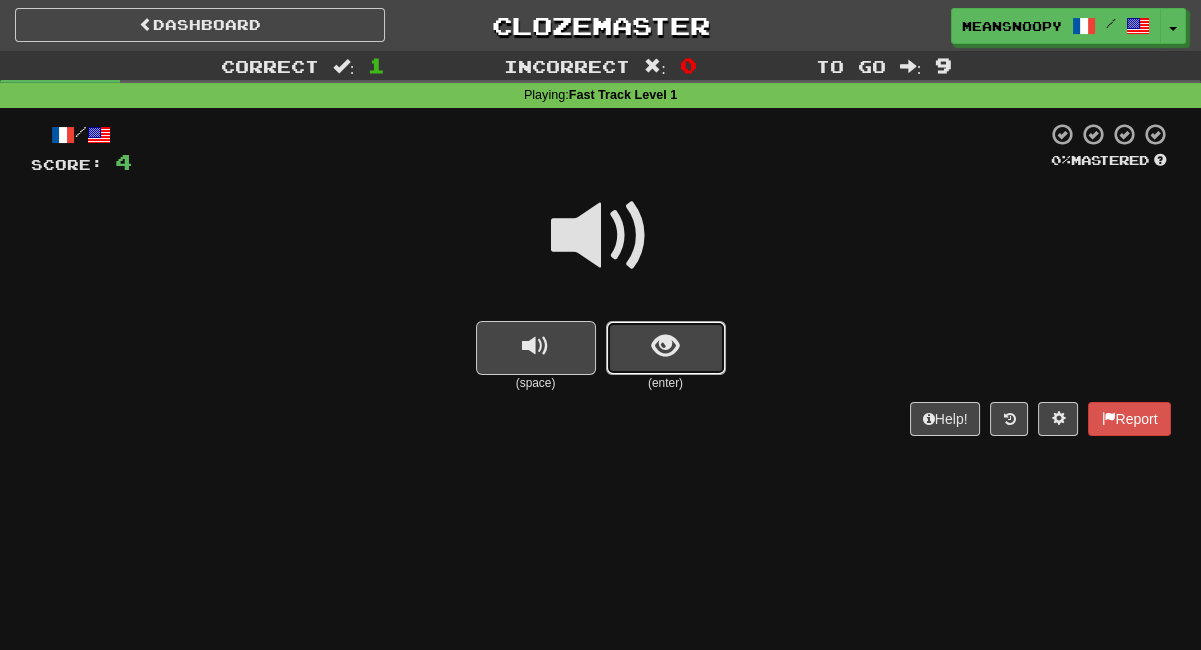 click at bounding box center [665, 346] 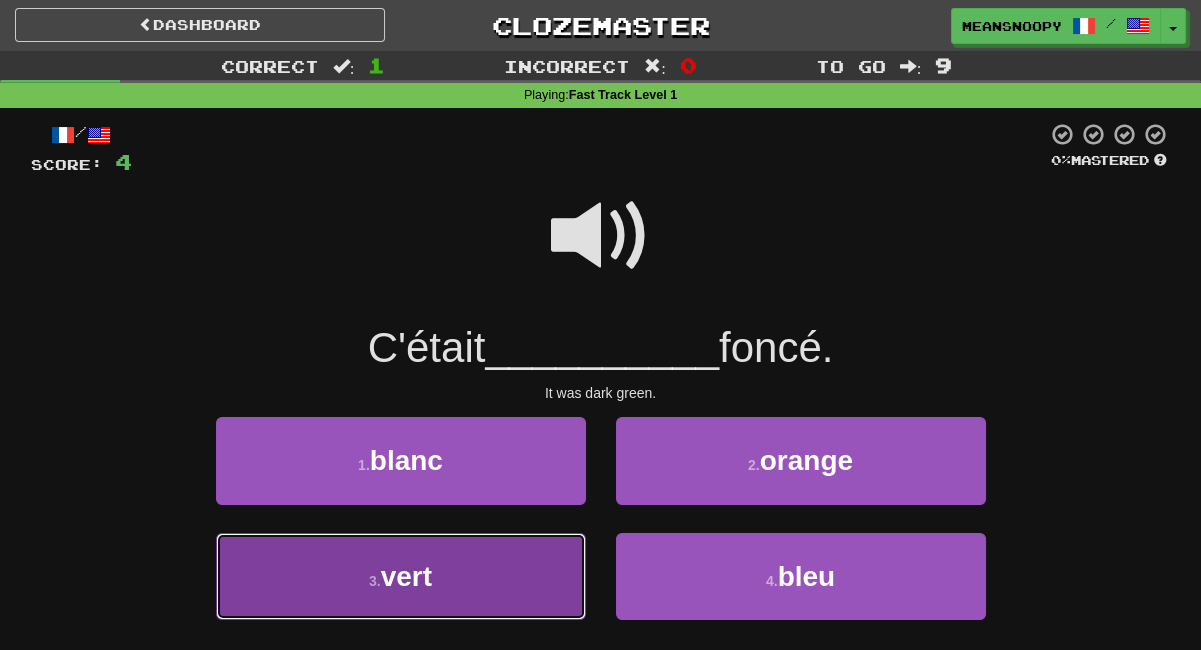 click on "3 .  vert" at bounding box center [401, 576] 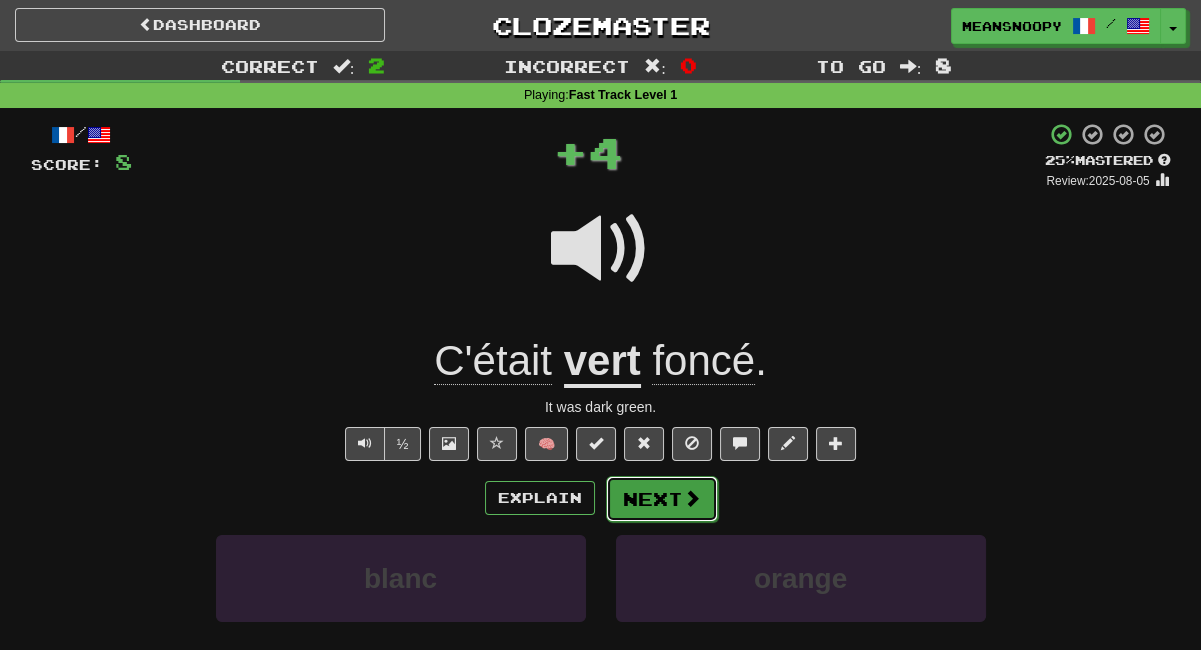 click on "Next" at bounding box center (662, 499) 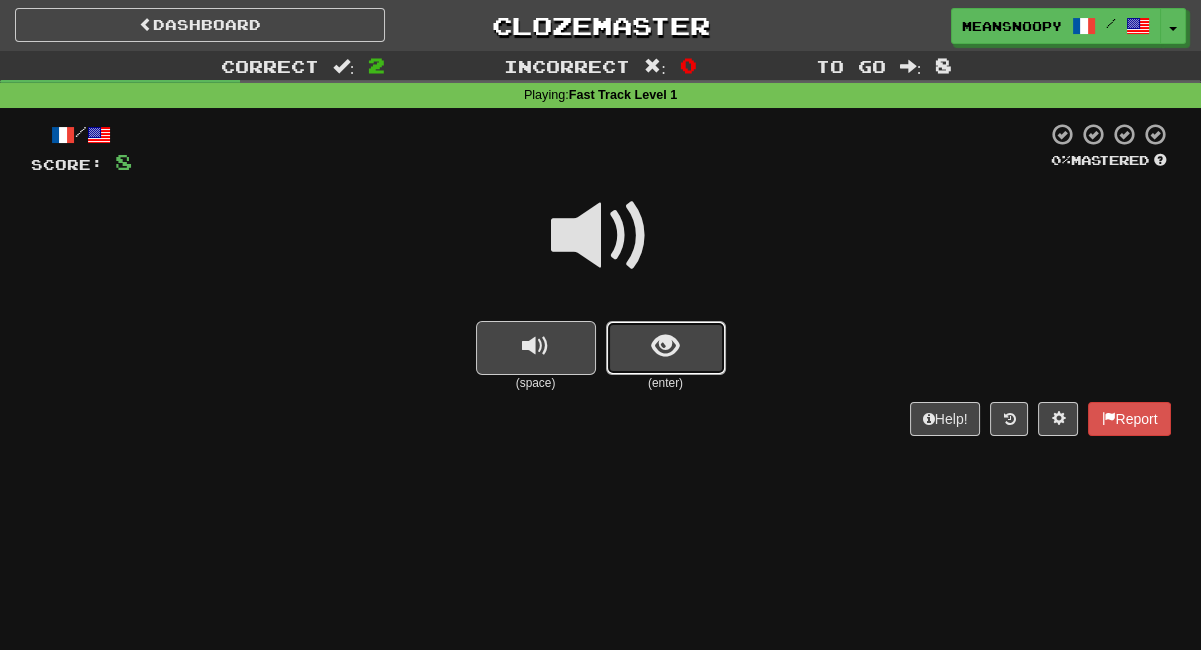 click at bounding box center [666, 348] 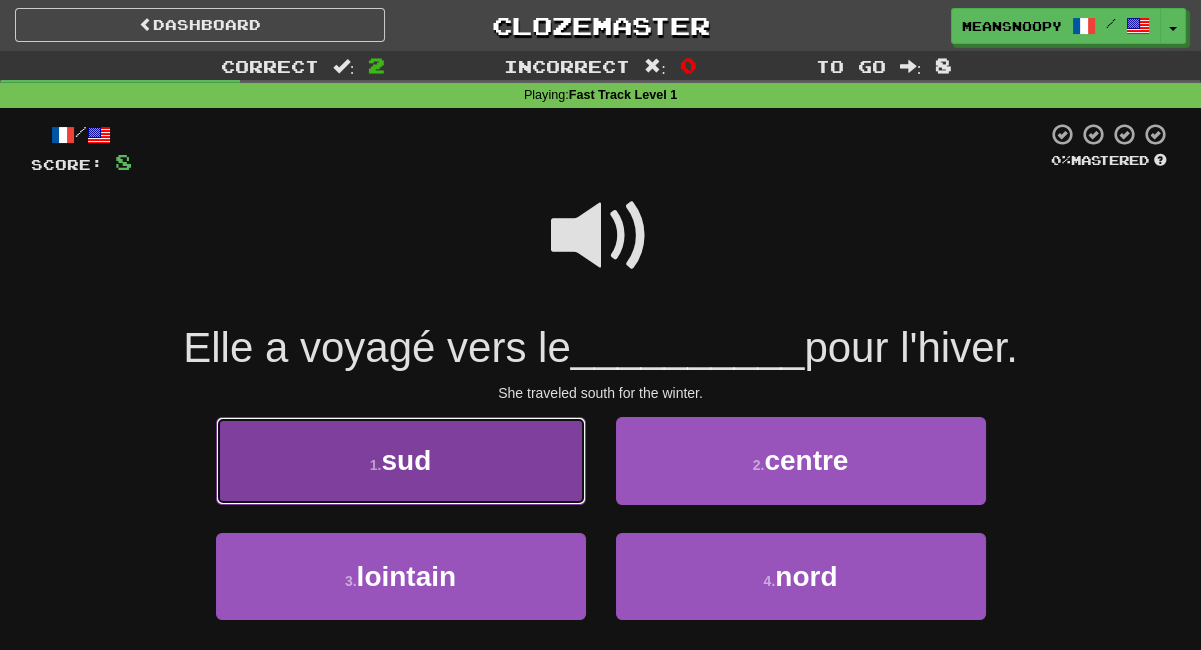click on "1 .  sud" at bounding box center (401, 460) 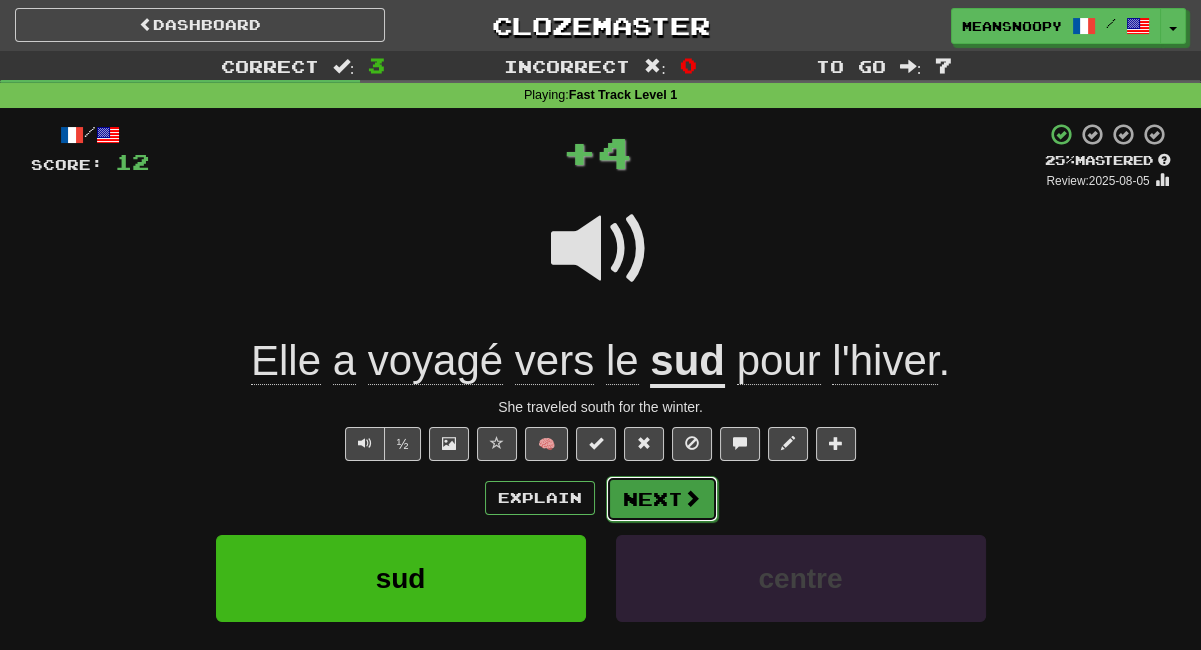 click on "Next" at bounding box center [662, 499] 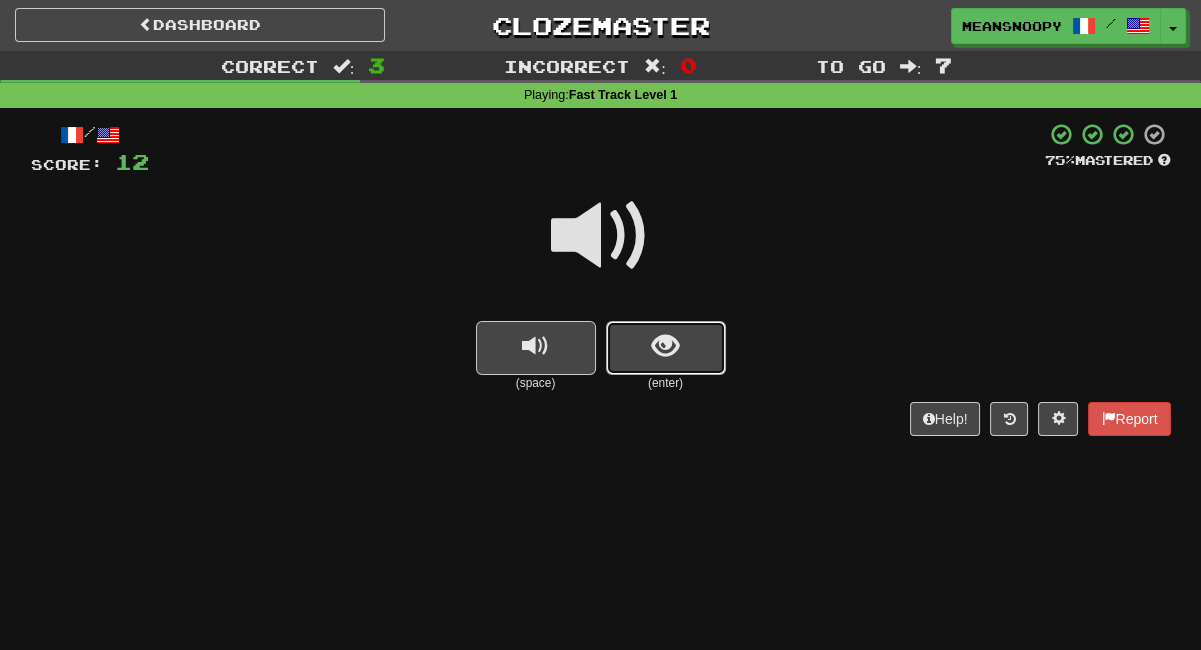click at bounding box center [666, 348] 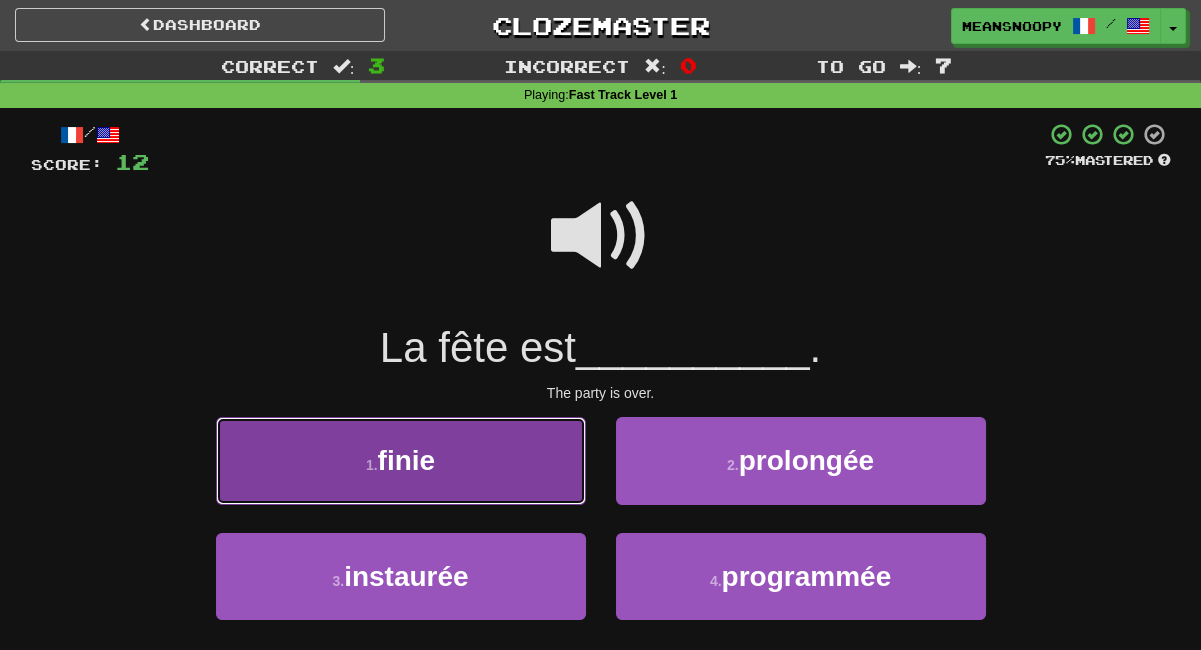 click on "1 .  finie" at bounding box center (401, 460) 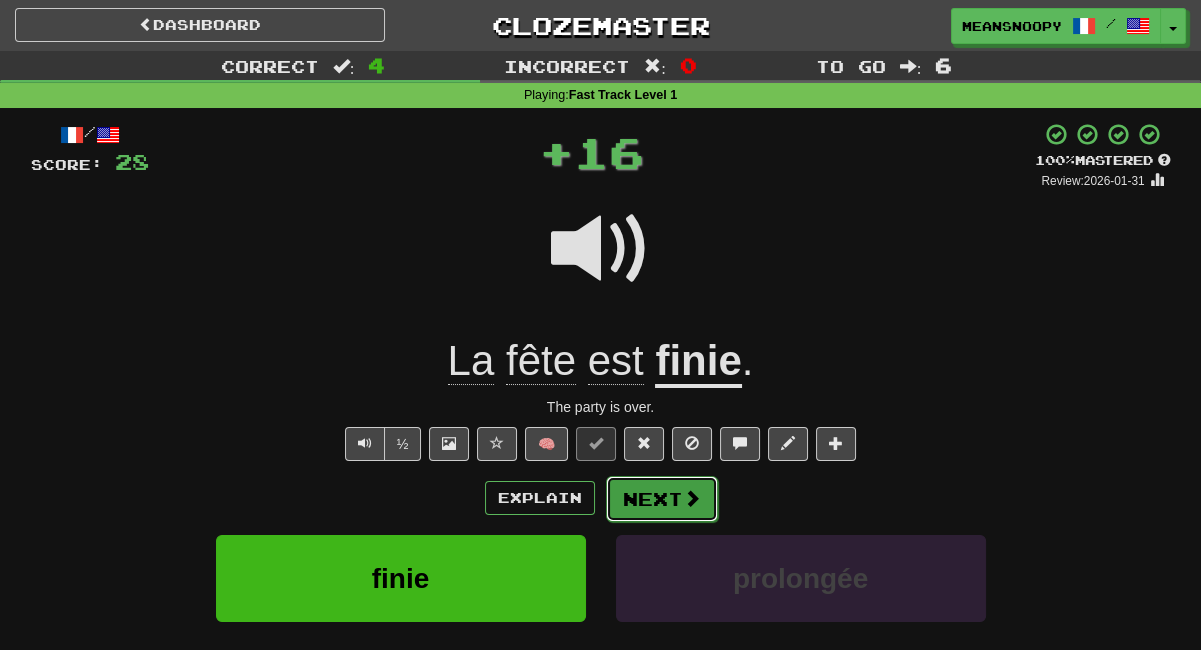 click on "Next" at bounding box center [662, 499] 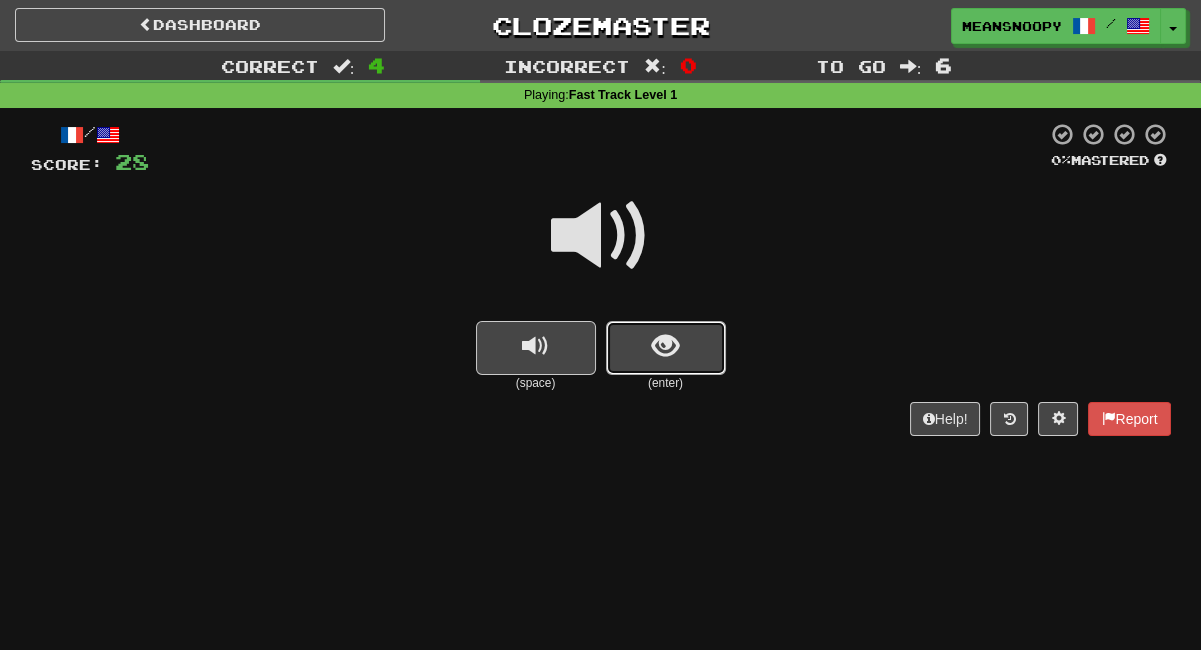 click at bounding box center [666, 348] 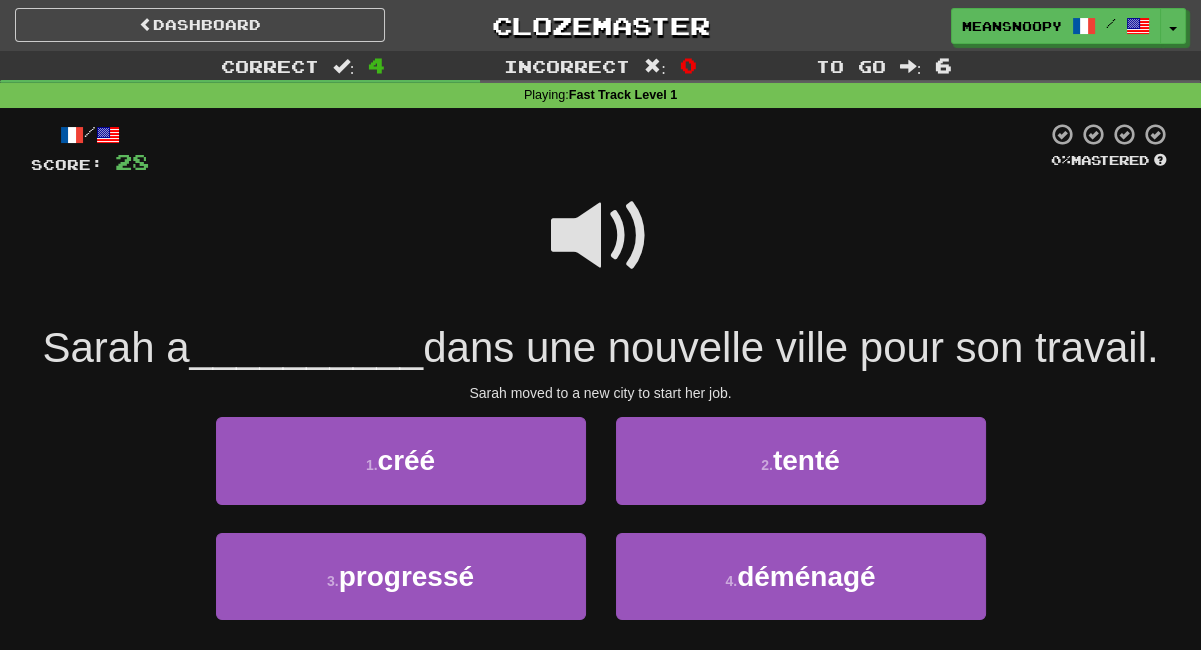 click at bounding box center [601, 236] 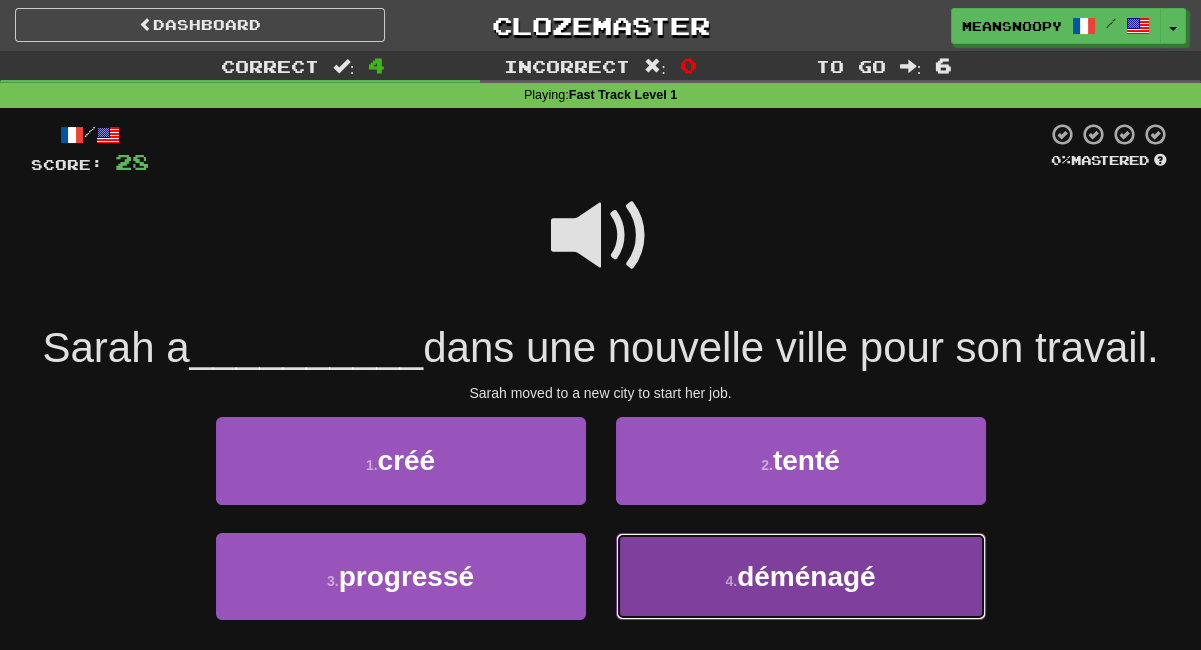 click on "4 .  déménagé" at bounding box center (801, 576) 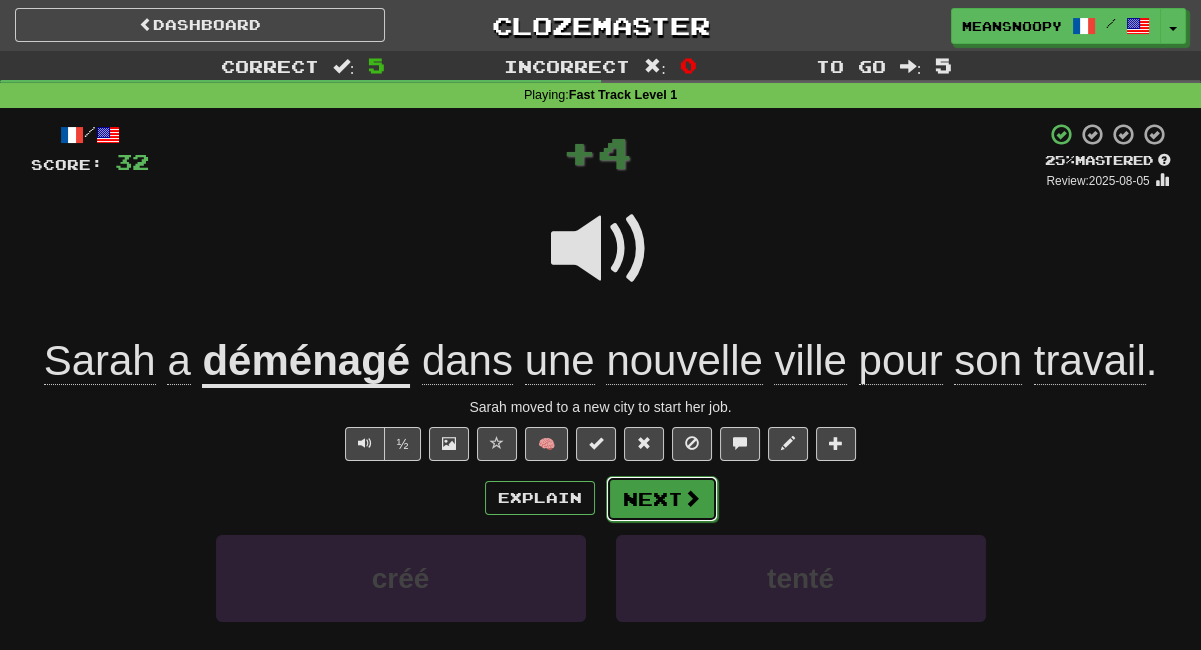 click on "Next" at bounding box center (662, 499) 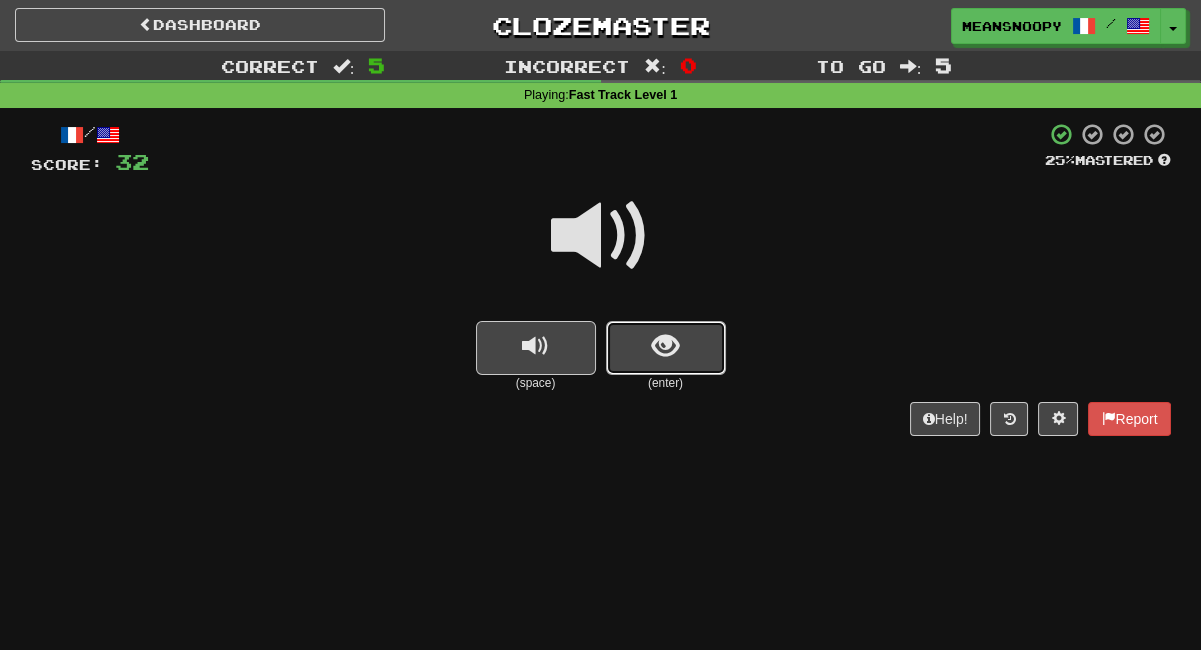 click at bounding box center (665, 346) 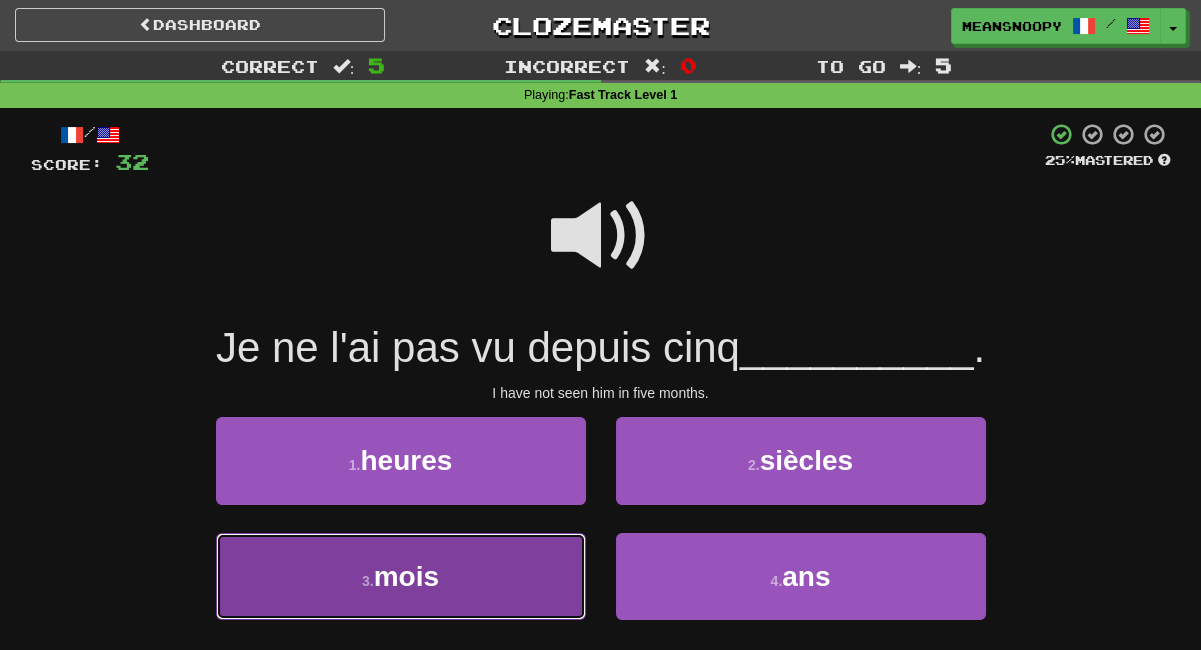 click on "3 .  mois" at bounding box center [401, 576] 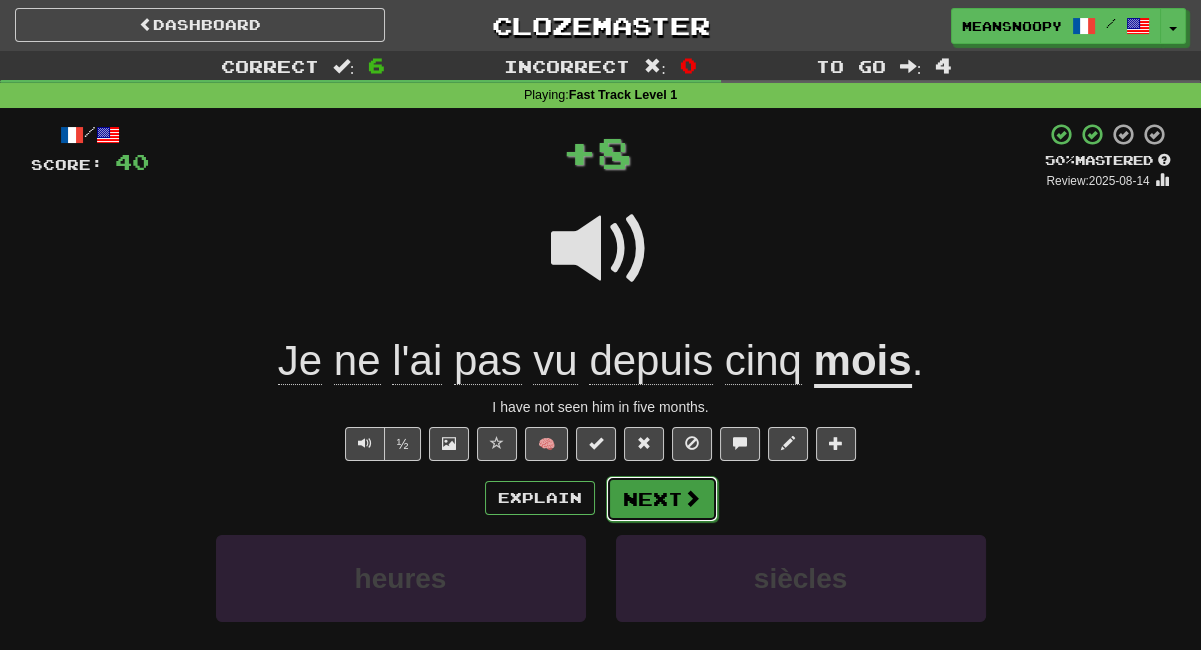 click on "Next" at bounding box center (662, 499) 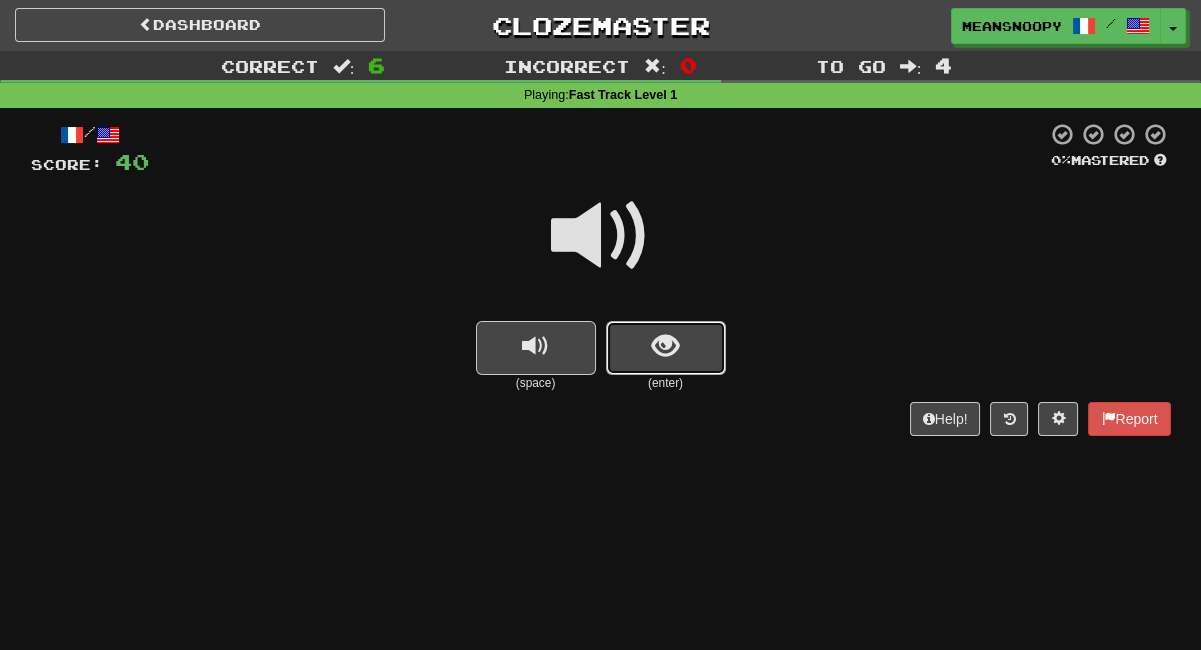 click at bounding box center [666, 348] 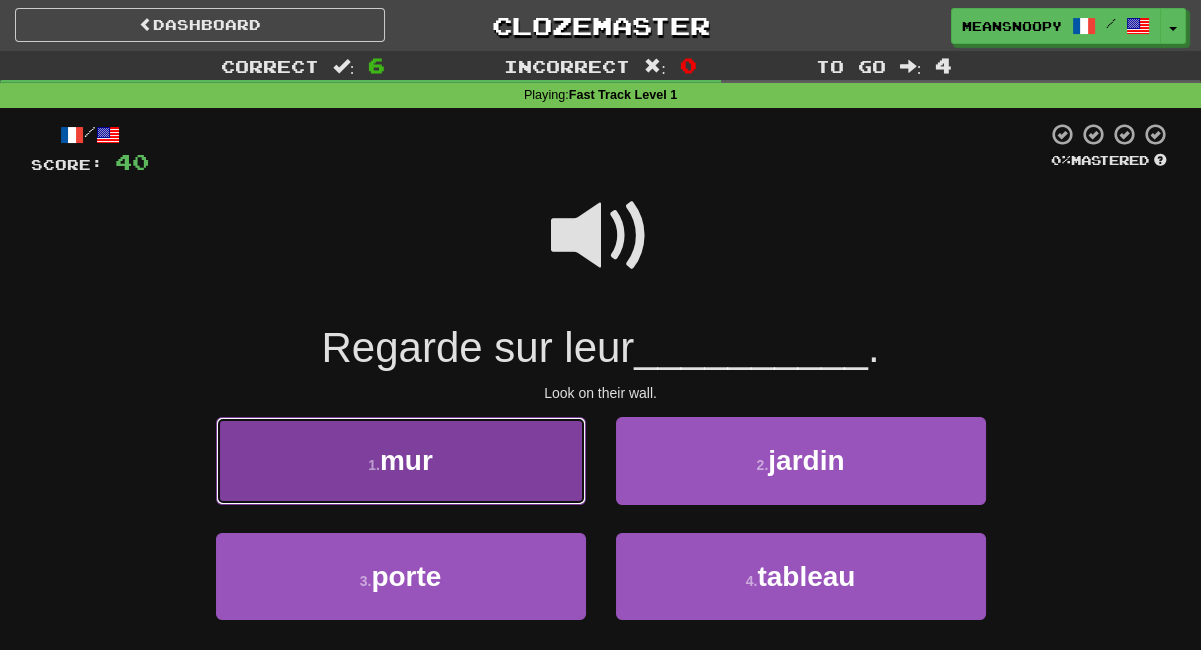 click on "1 .  mur" at bounding box center (401, 460) 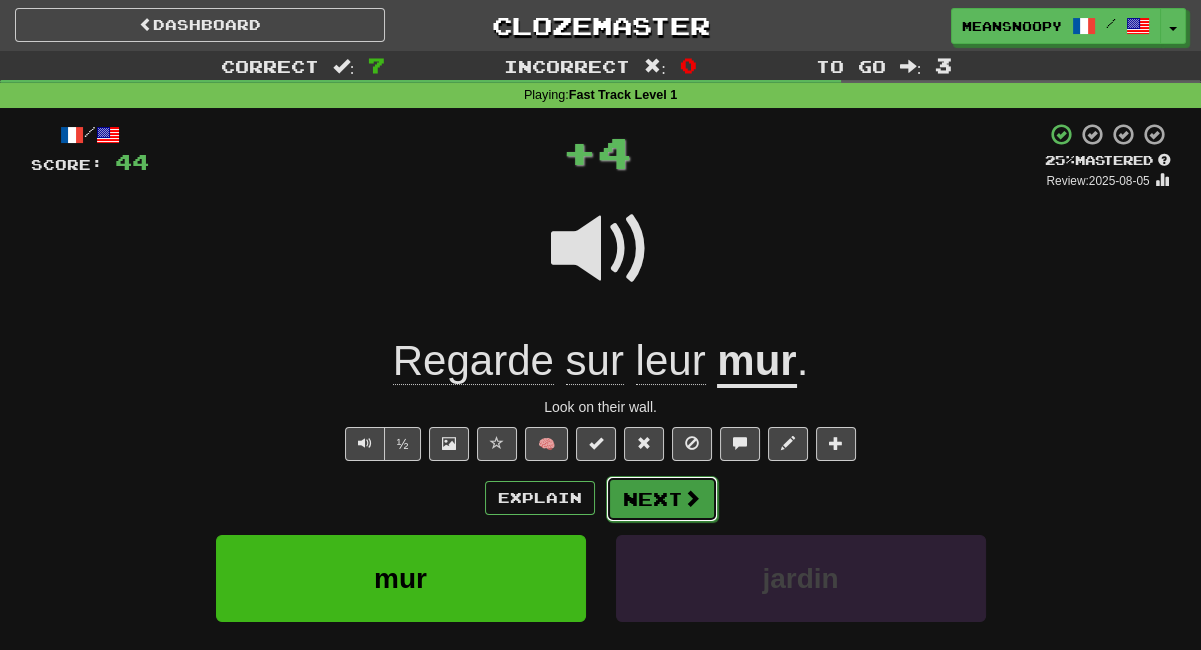click on "Next" at bounding box center (662, 499) 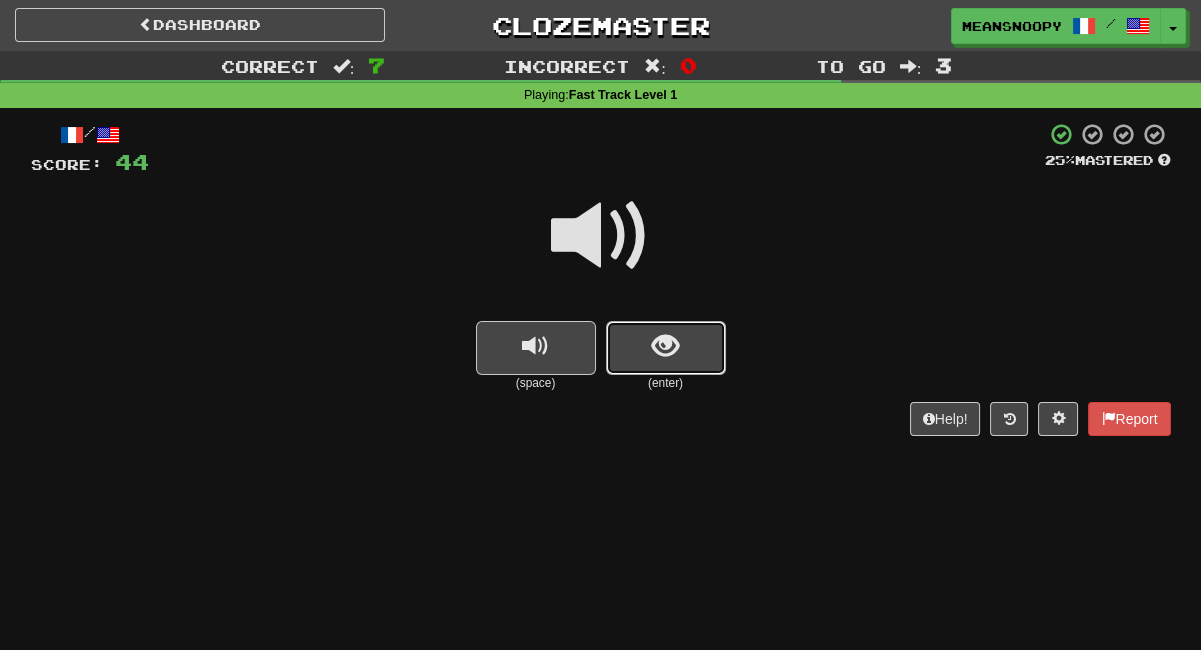 click at bounding box center (666, 348) 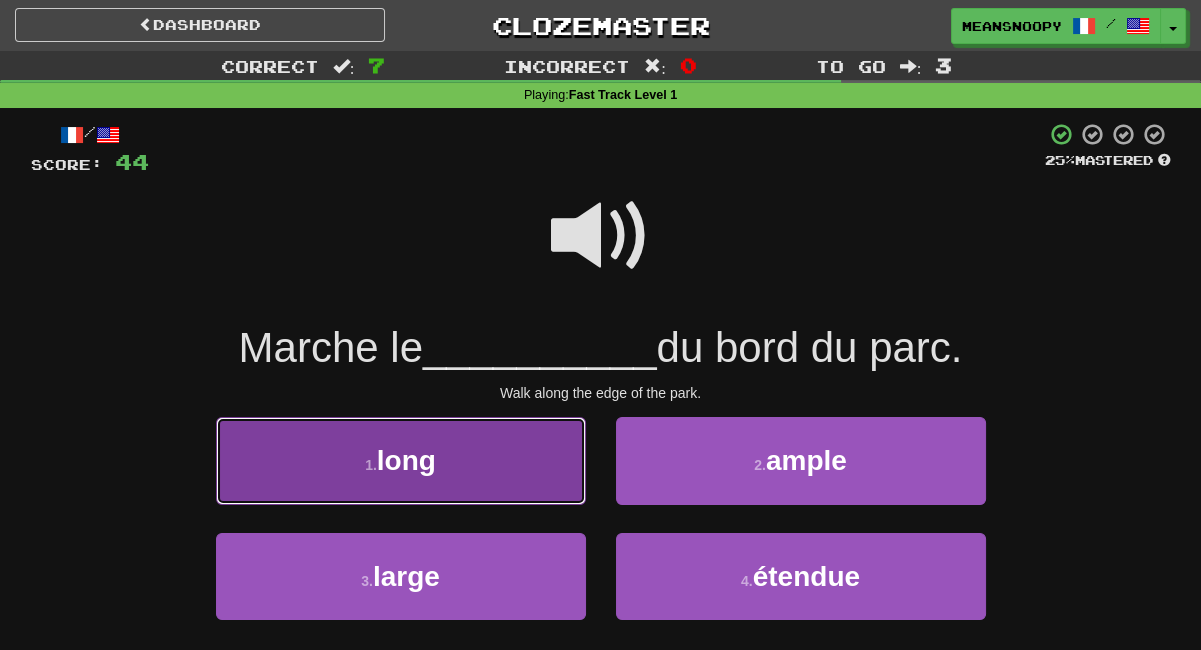 click on "1 .  long" at bounding box center [401, 460] 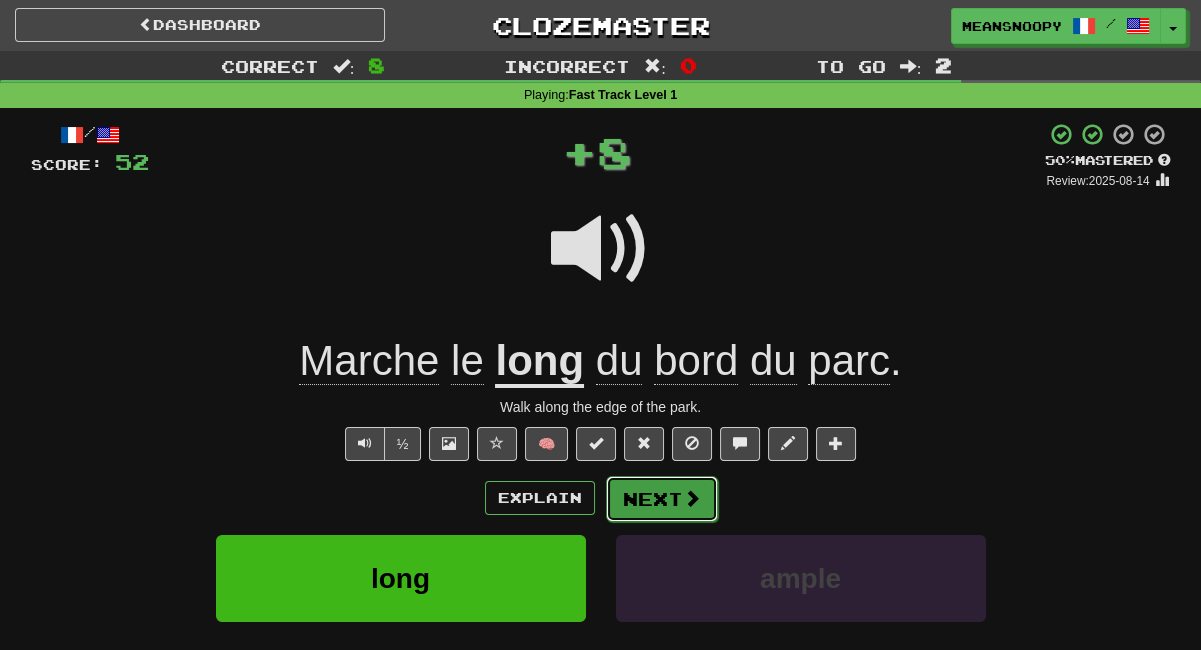 click on "Next" at bounding box center (662, 499) 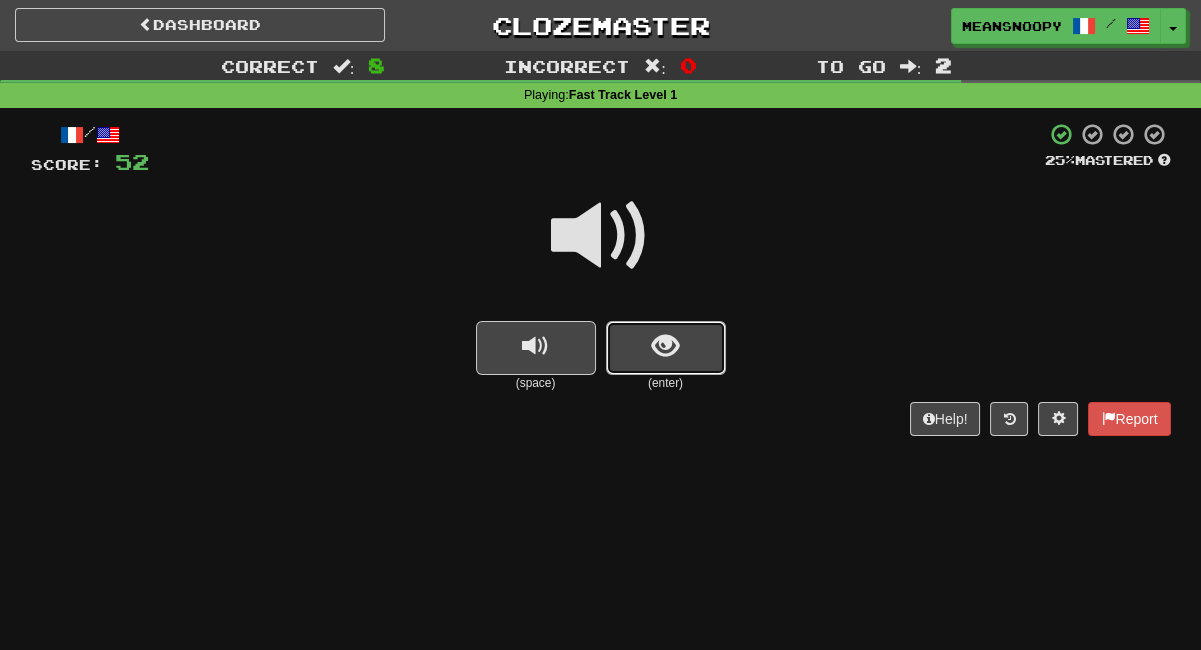 click at bounding box center [666, 348] 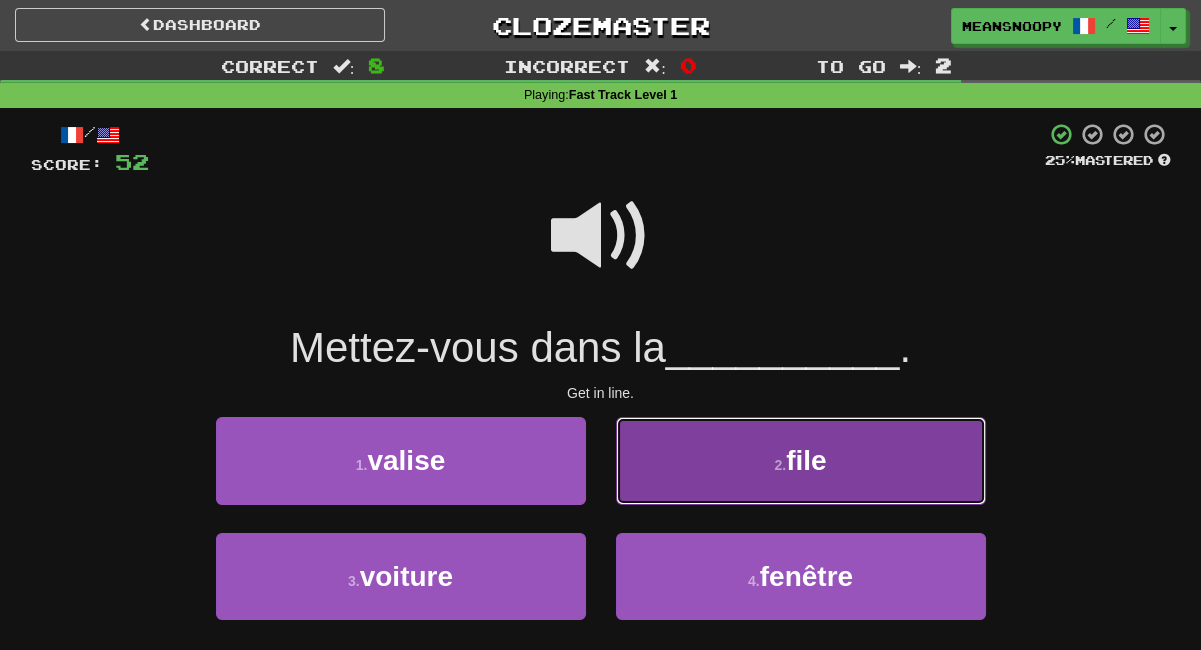 click on "2 .  file" at bounding box center [801, 460] 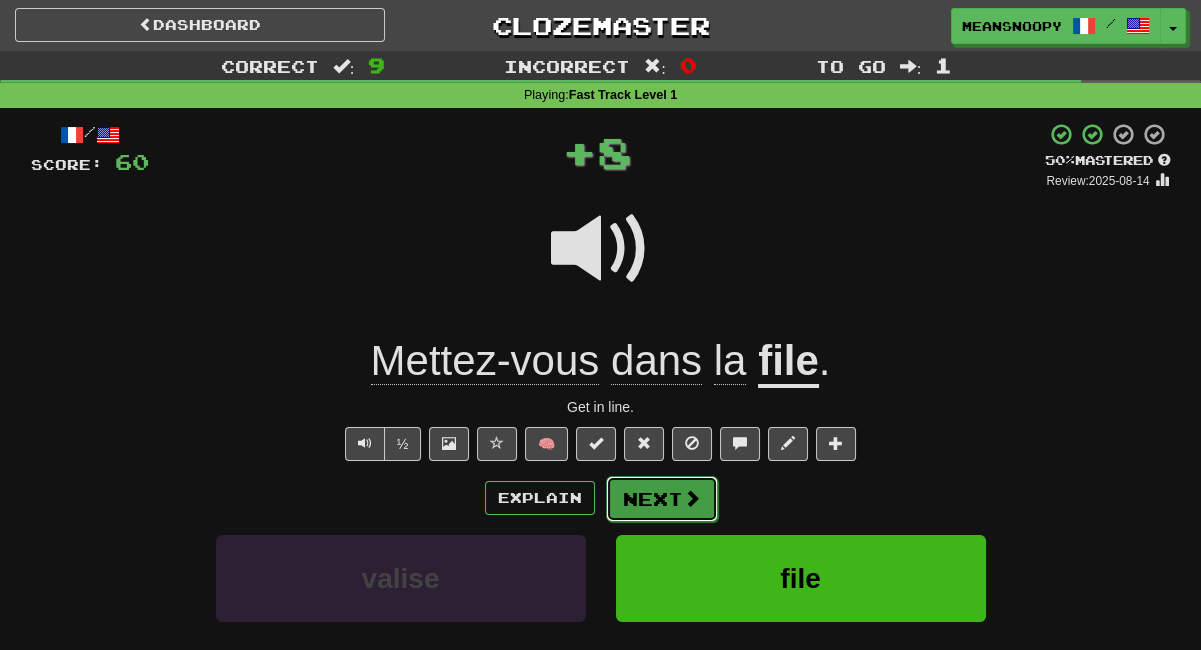 click on "Next" at bounding box center (662, 499) 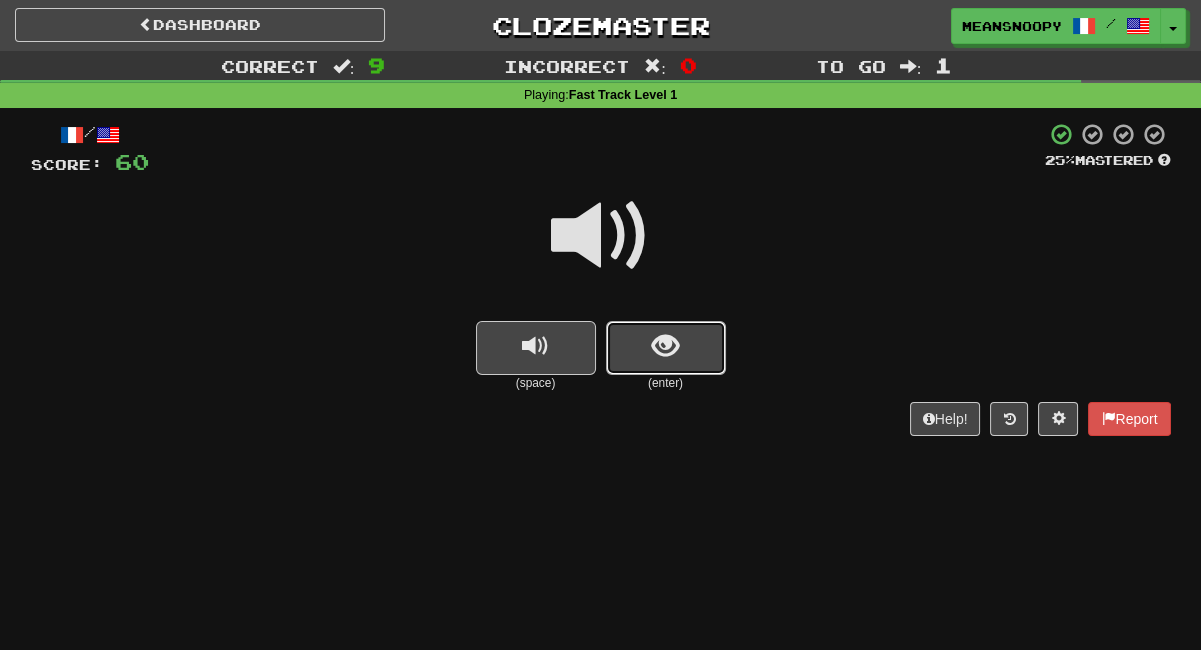 click at bounding box center [666, 348] 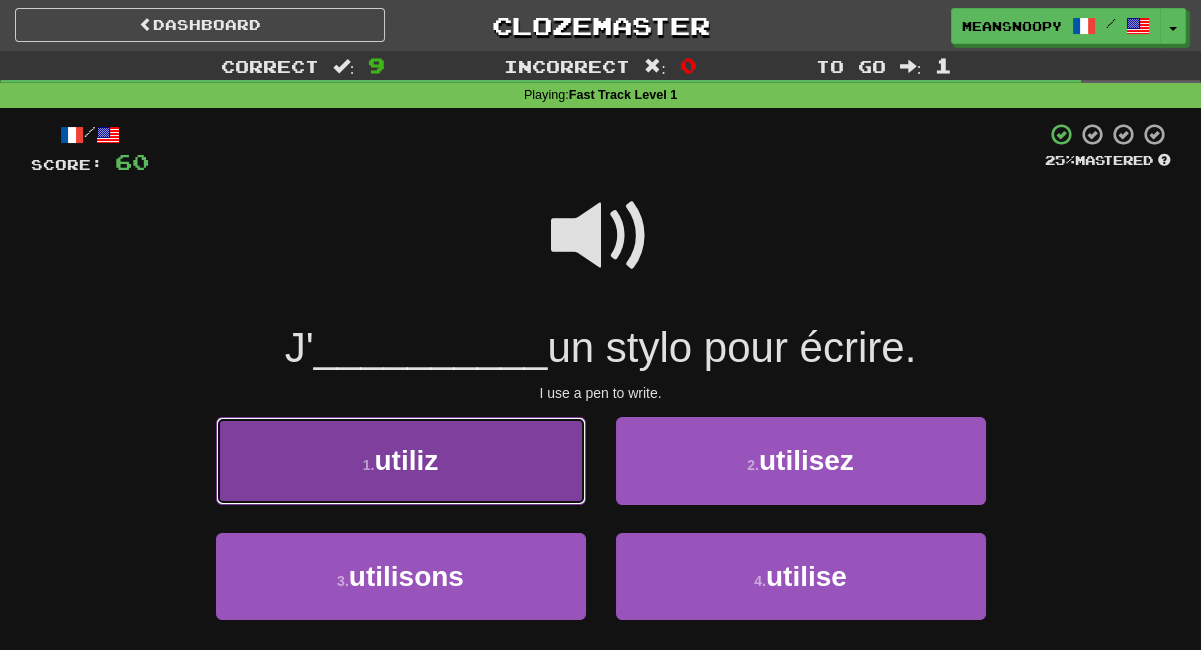 click on "1 .  utiliz" at bounding box center [401, 460] 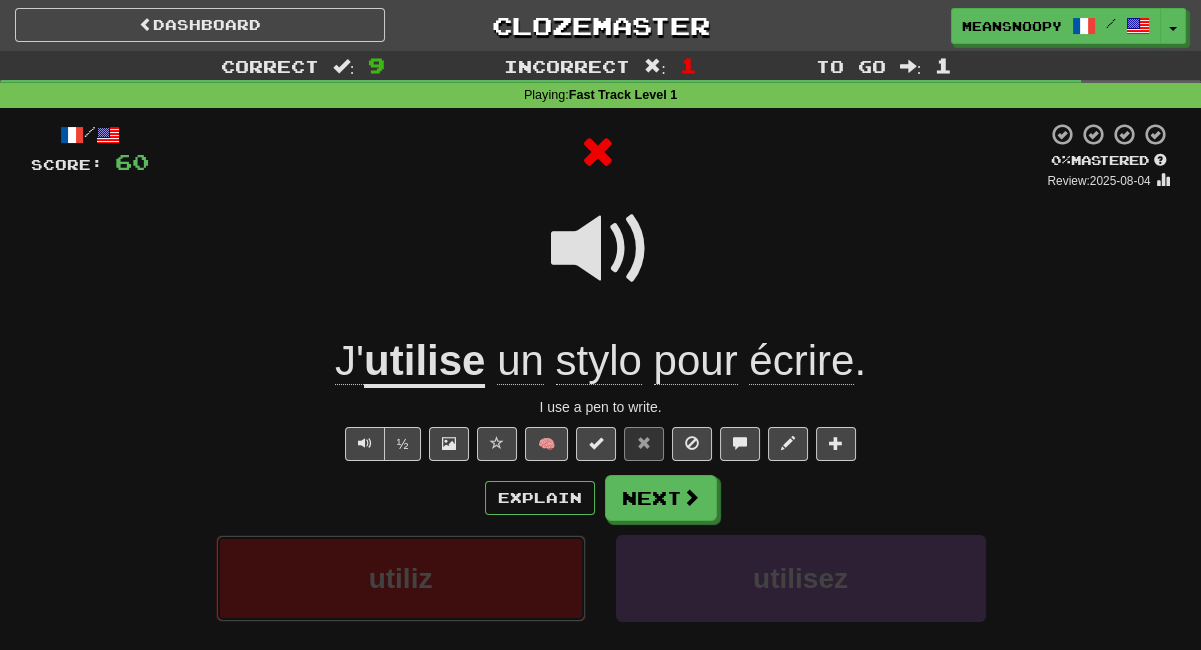 scroll, scrollTop: 333, scrollLeft: 0, axis: vertical 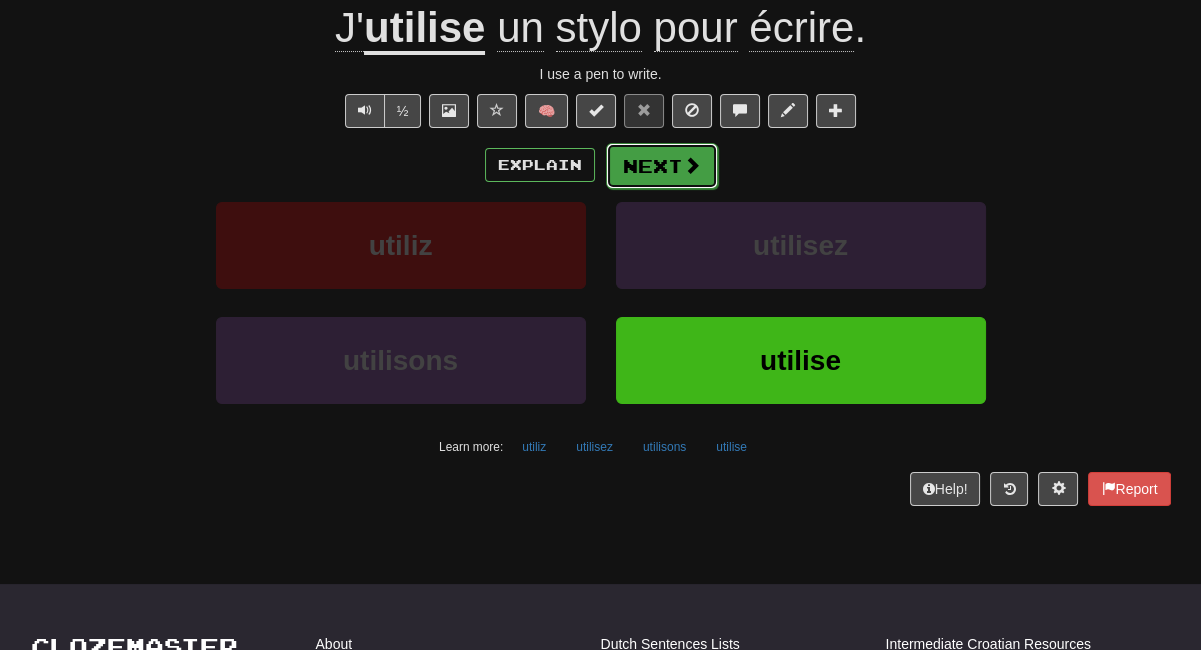 click on "Next" at bounding box center (662, 166) 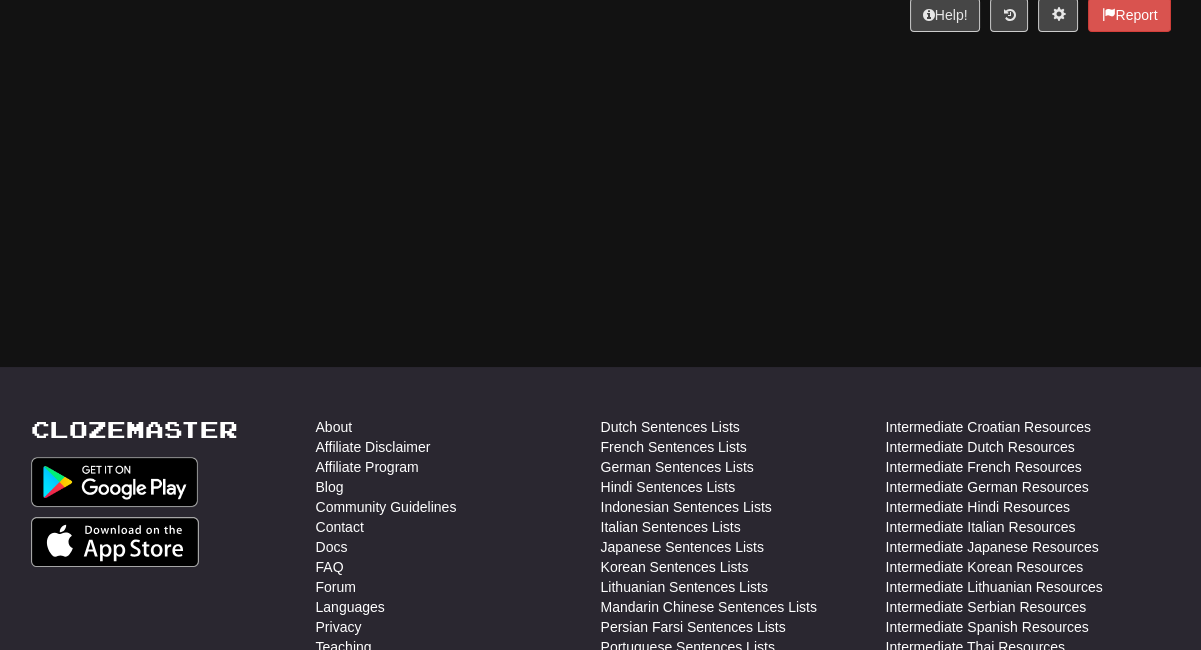 scroll, scrollTop: 0, scrollLeft: 0, axis: both 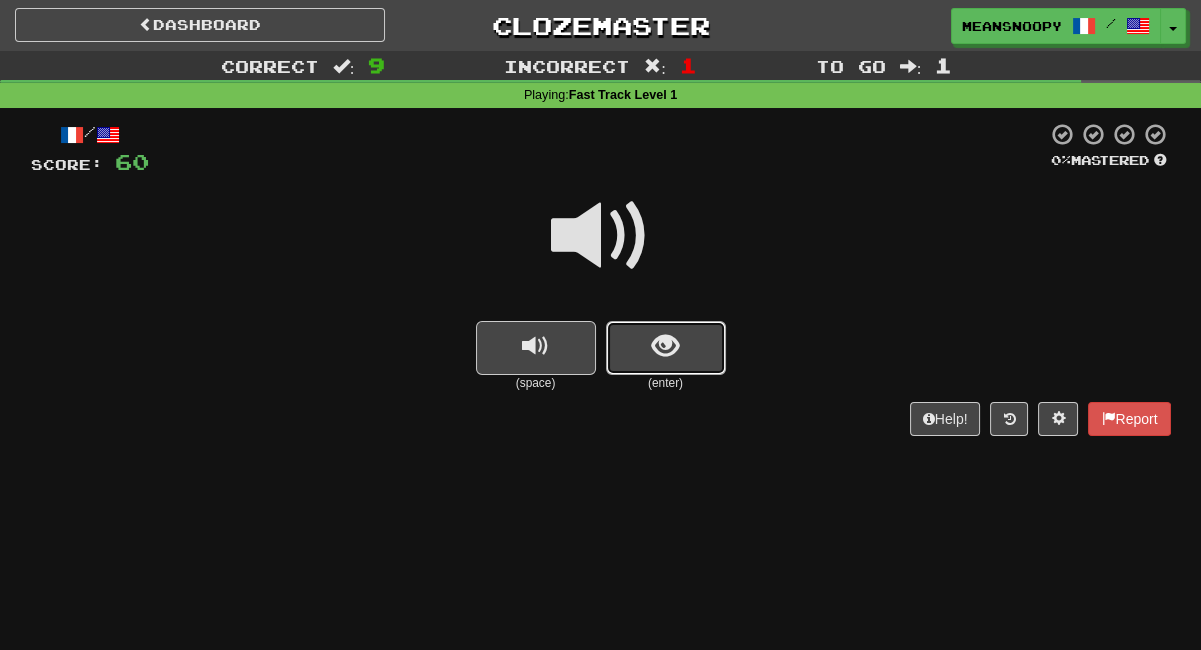 click at bounding box center (666, 348) 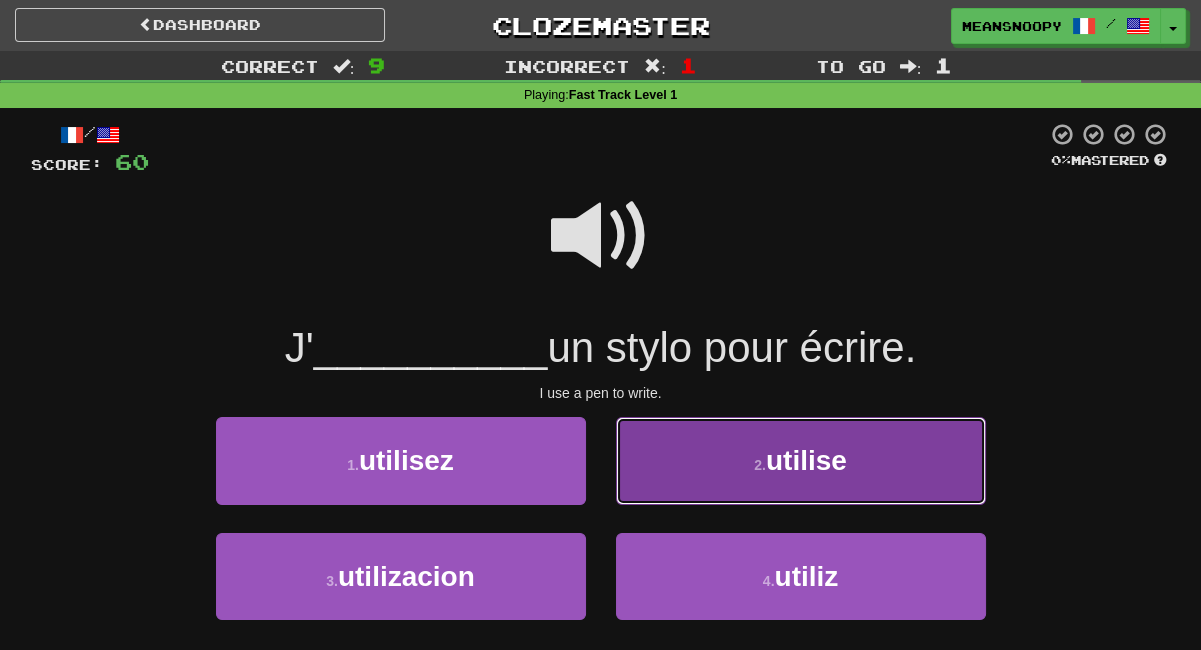 click on "2 .  utilise" at bounding box center [801, 460] 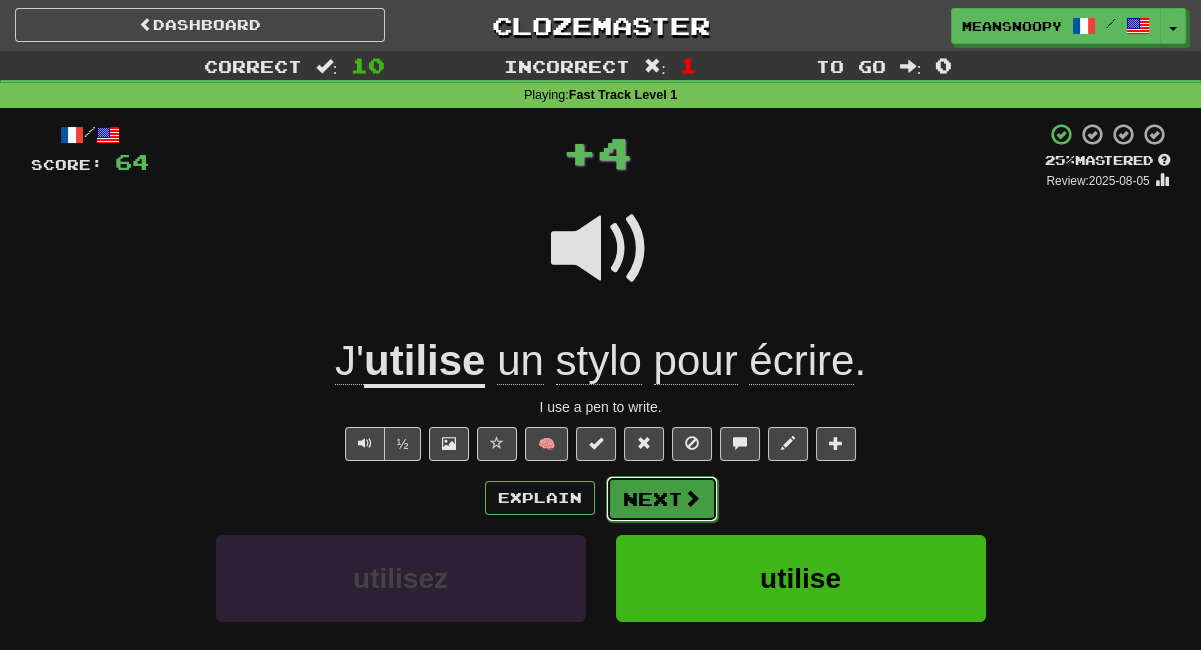 click on "Next" at bounding box center [662, 499] 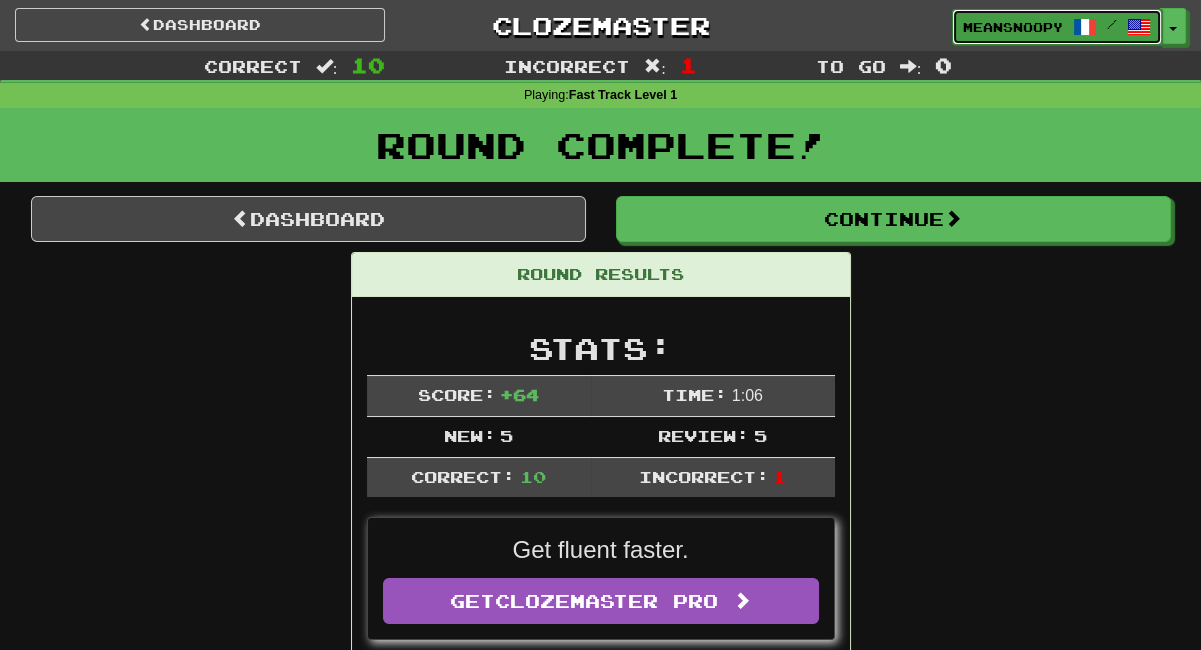 click on "meansnoopy" at bounding box center [1013, 27] 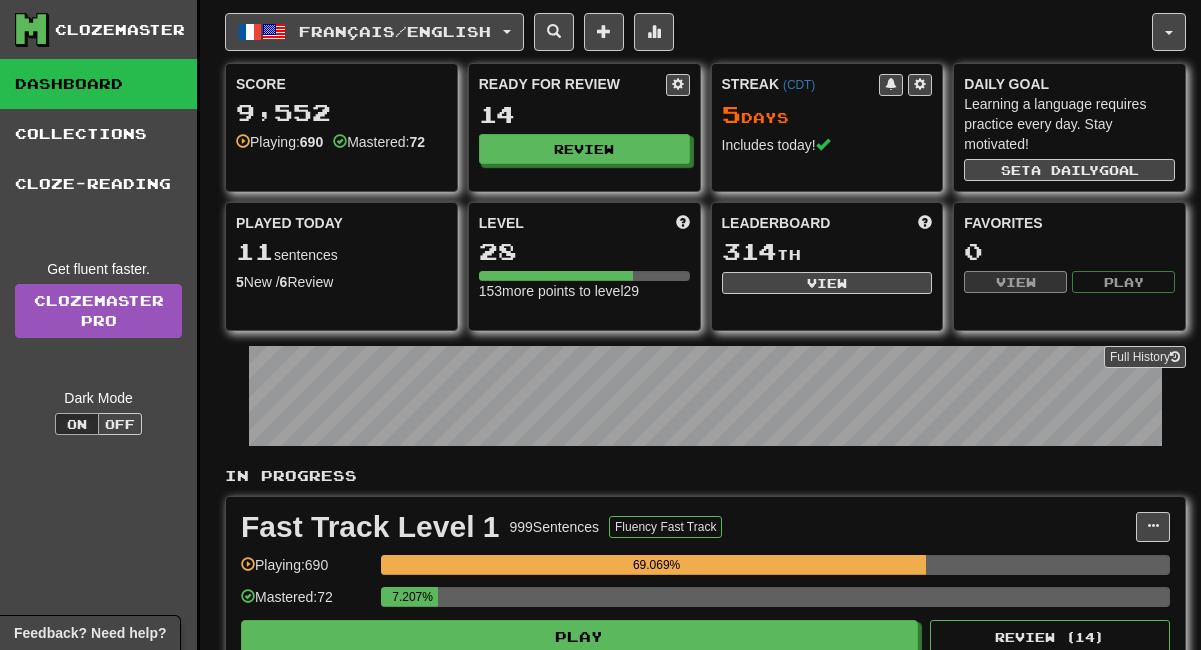 scroll, scrollTop: 0, scrollLeft: 0, axis: both 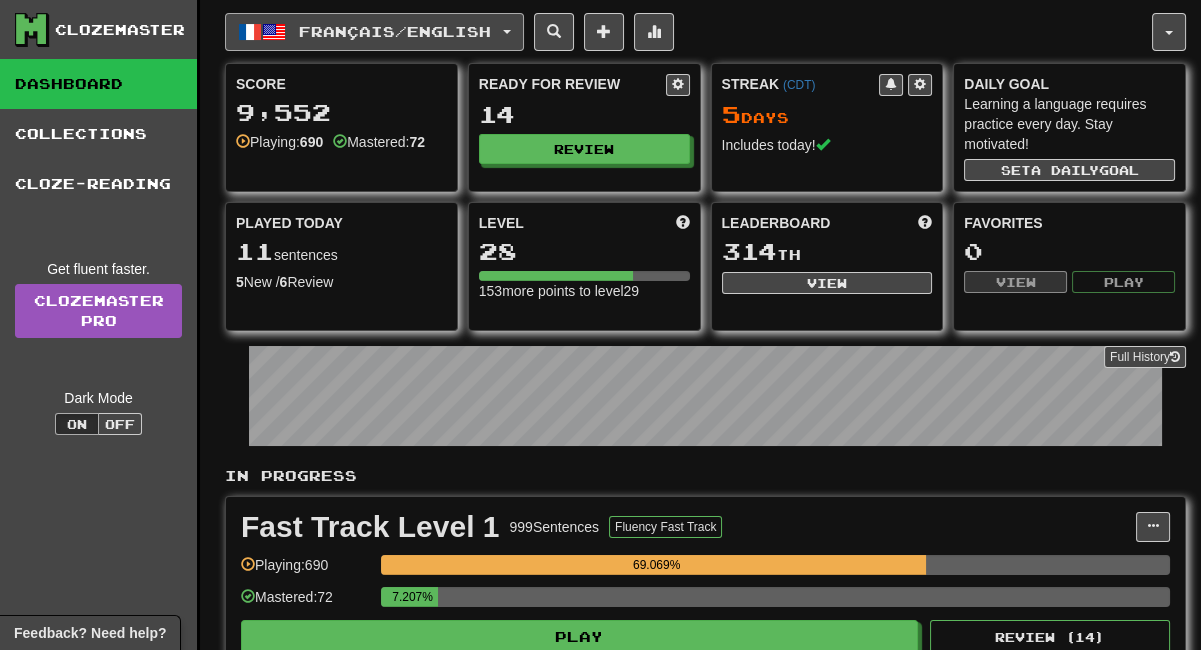 click on "Français  /  English" at bounding box center (374, 32) 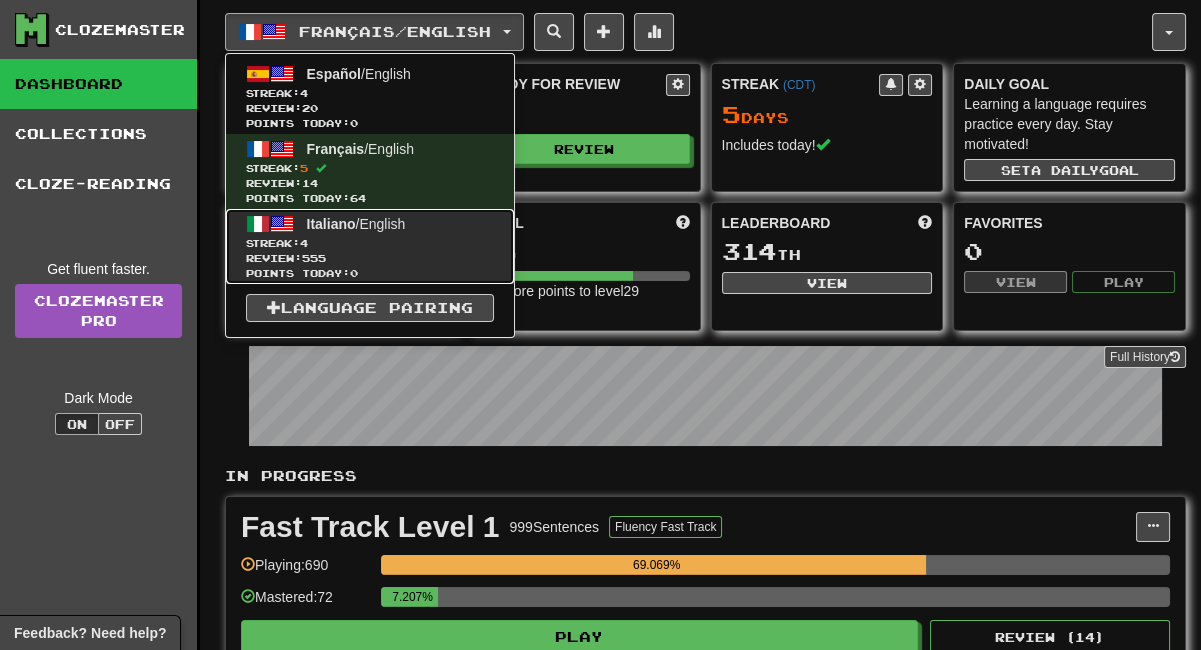 click on "Italiano  /  English Streak:  4   Review:  555 Points today:  0" at bounding box center [370, 246] 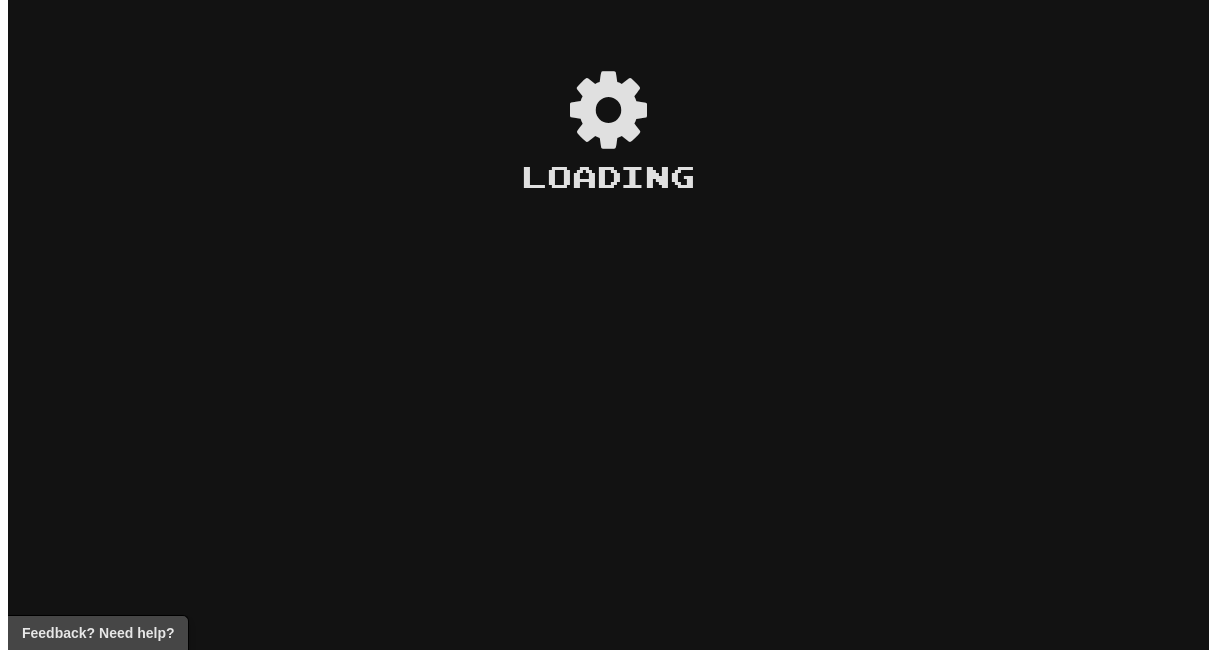 scroll, scrollTop: 0, scrollLeft: 0, axis: both 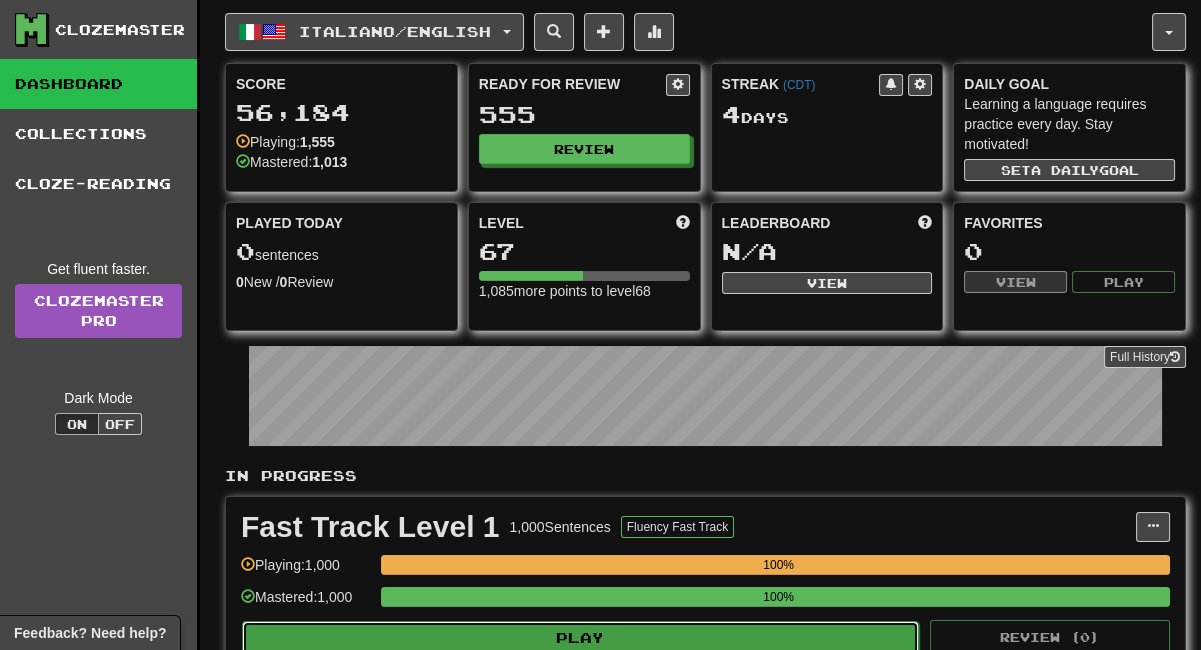 click on "Play" at bounding box center [580, 638] 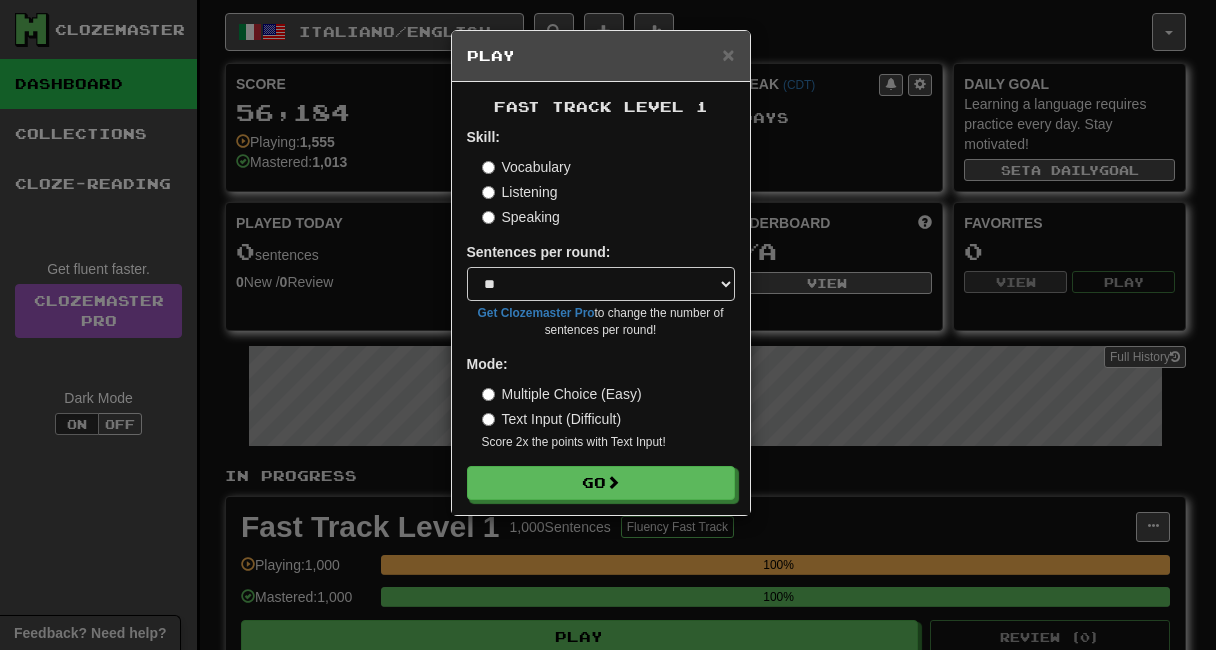 click on "Vocabulary Listening Speaking" at bounding box center [608, 192] 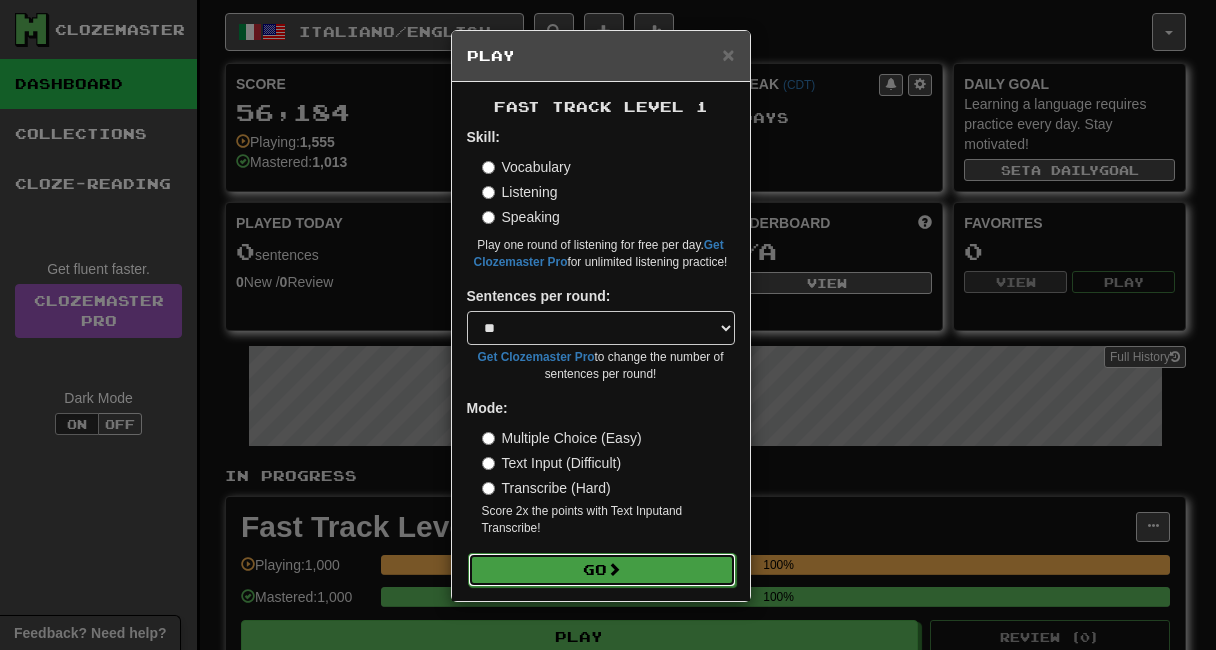 click on "Go" at bounding box center [602, 570] 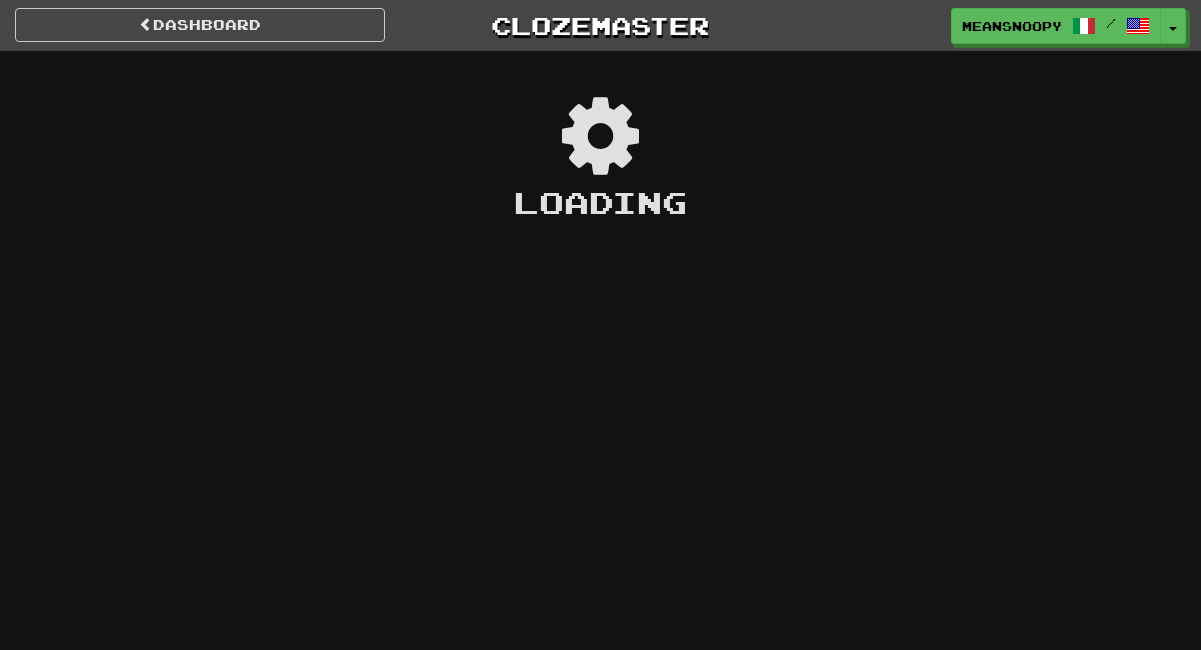 scroll, scrollTop: 0, scrollLeft: 0, axis: both 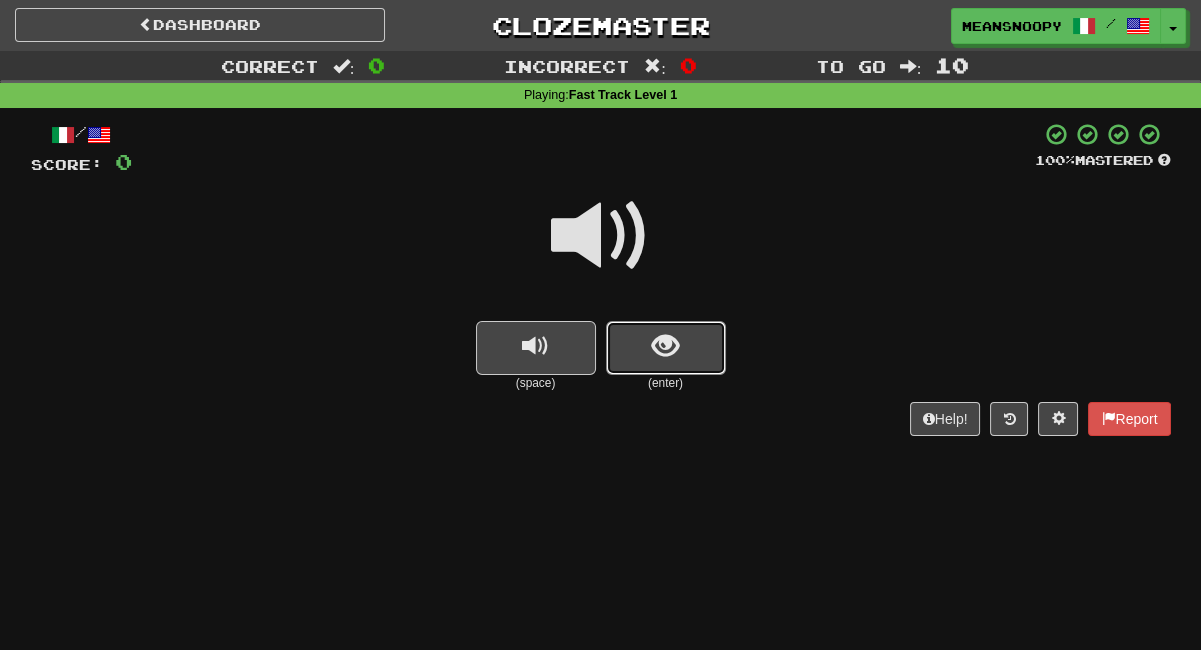 click at bounding box center [665, 346] 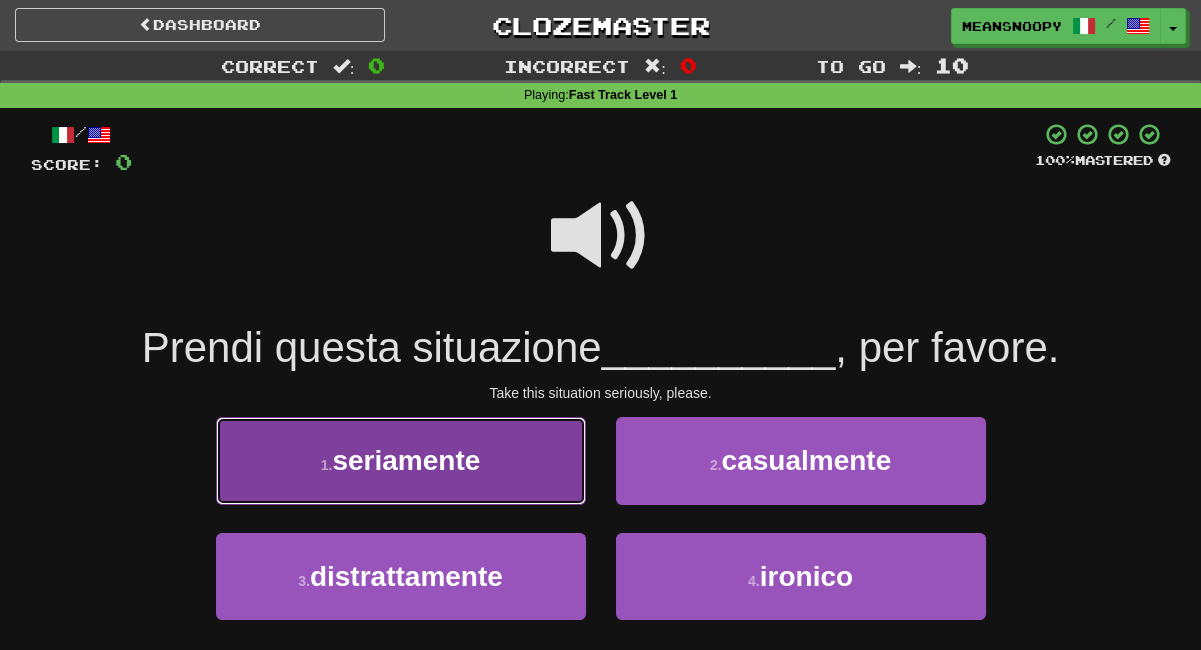 click on "1 .  seriamente" at bounding box center [401, 460] 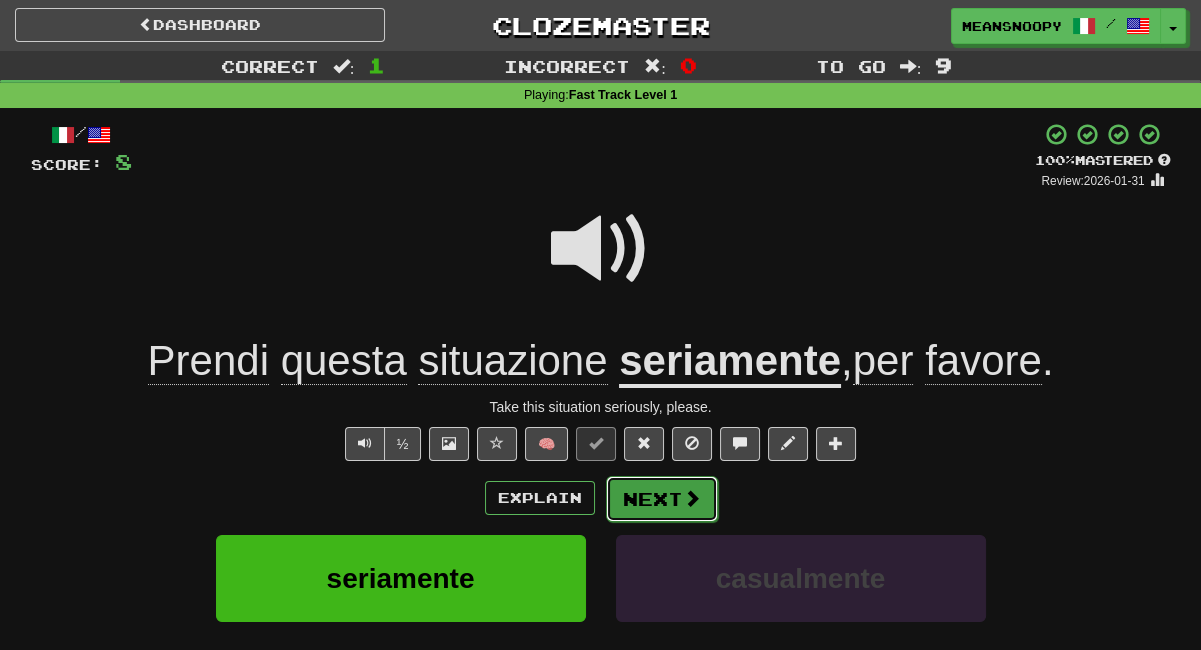 click on "Next" at bounding box center (662, 499) 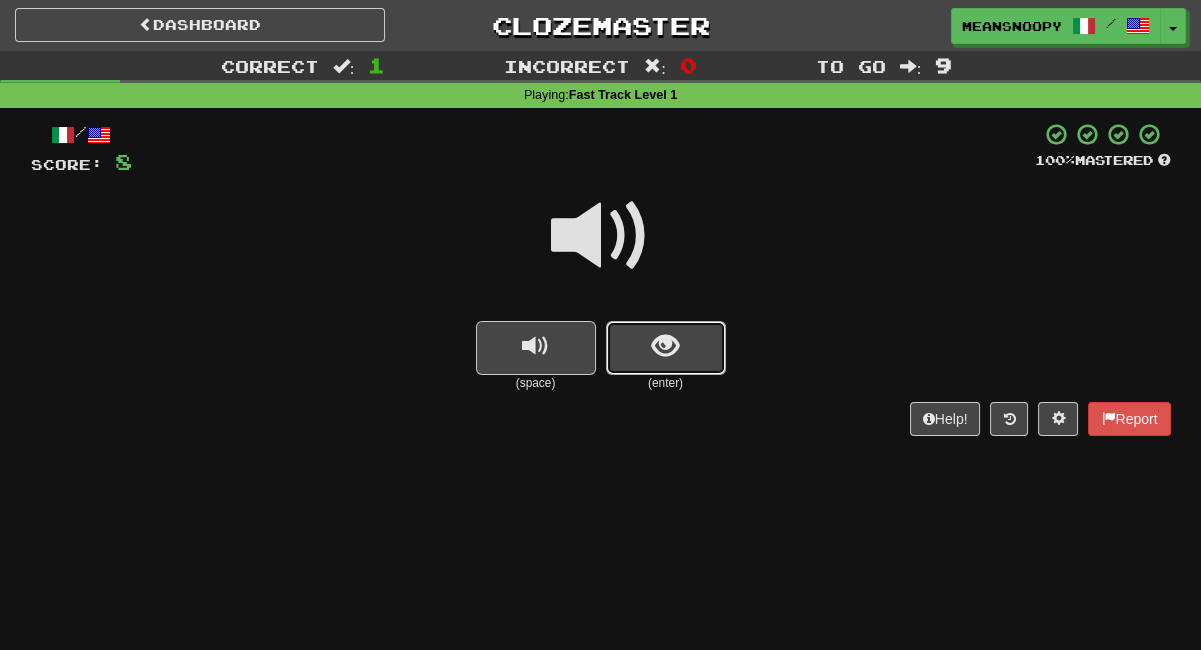click at bounding box center [666, 348] 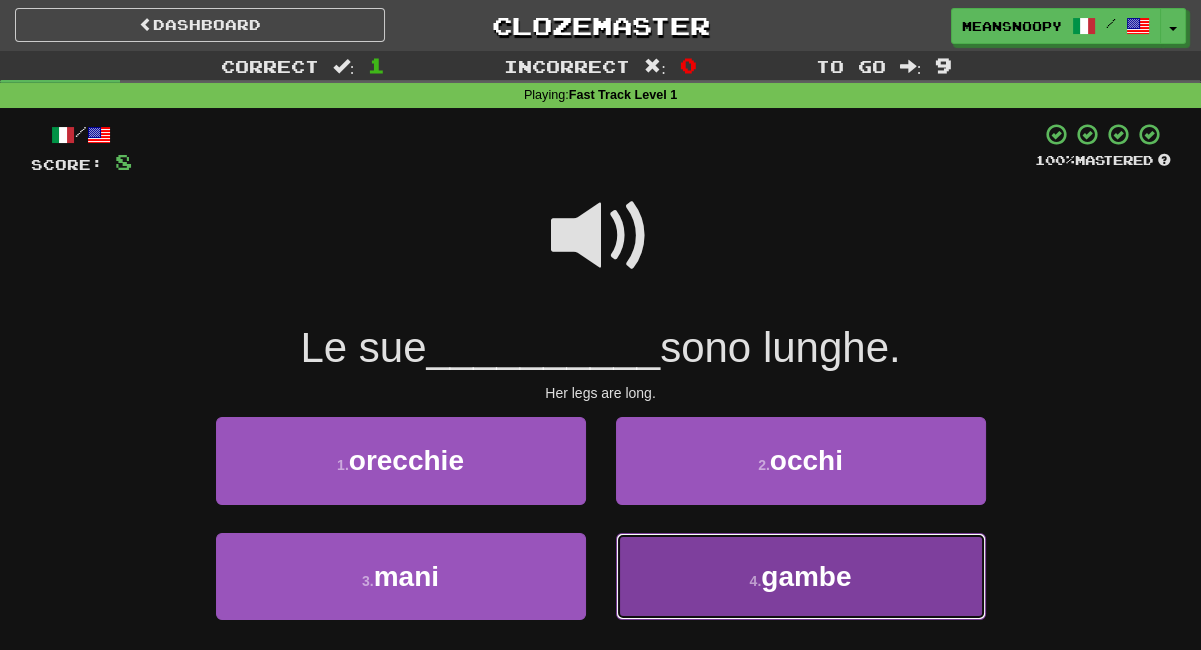 click on "4 .  gambe" at bounding box center [801, 576] 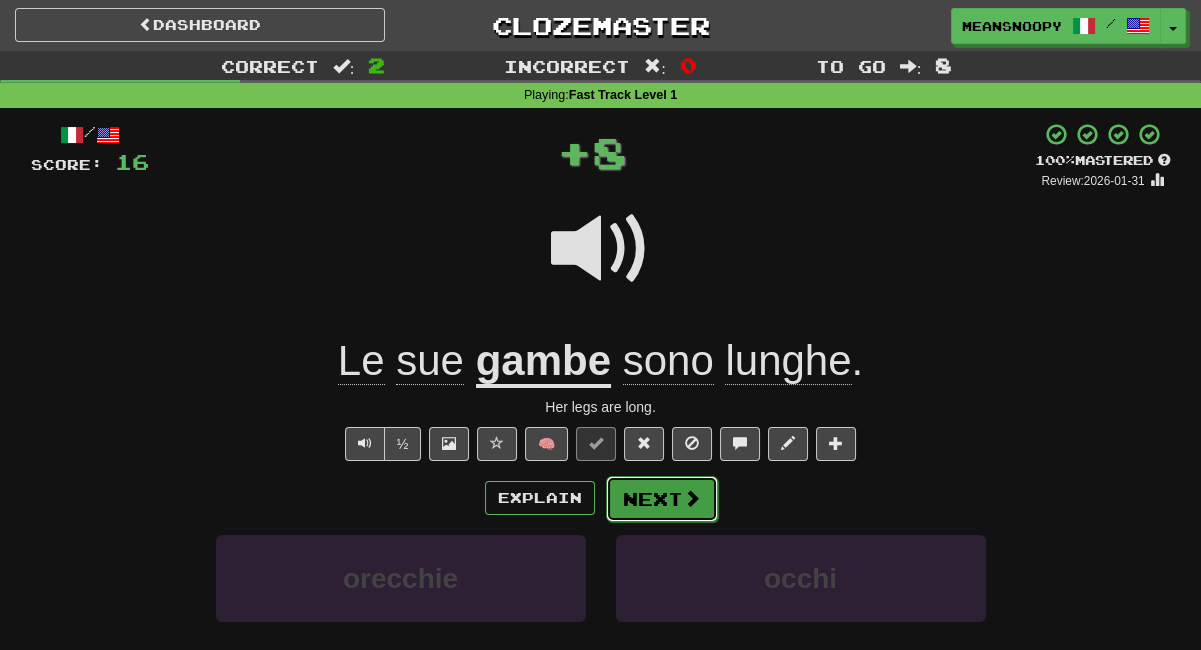 click on "Next" at bounding box center [662, 499] 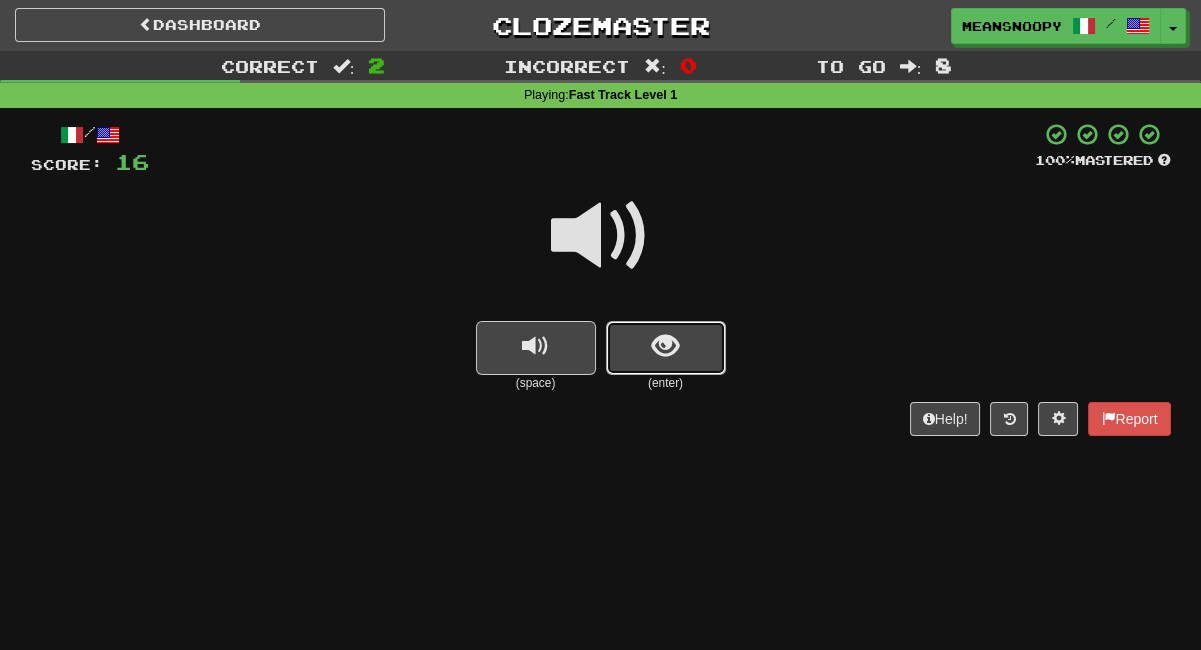 click at bounding box center (666, 348) 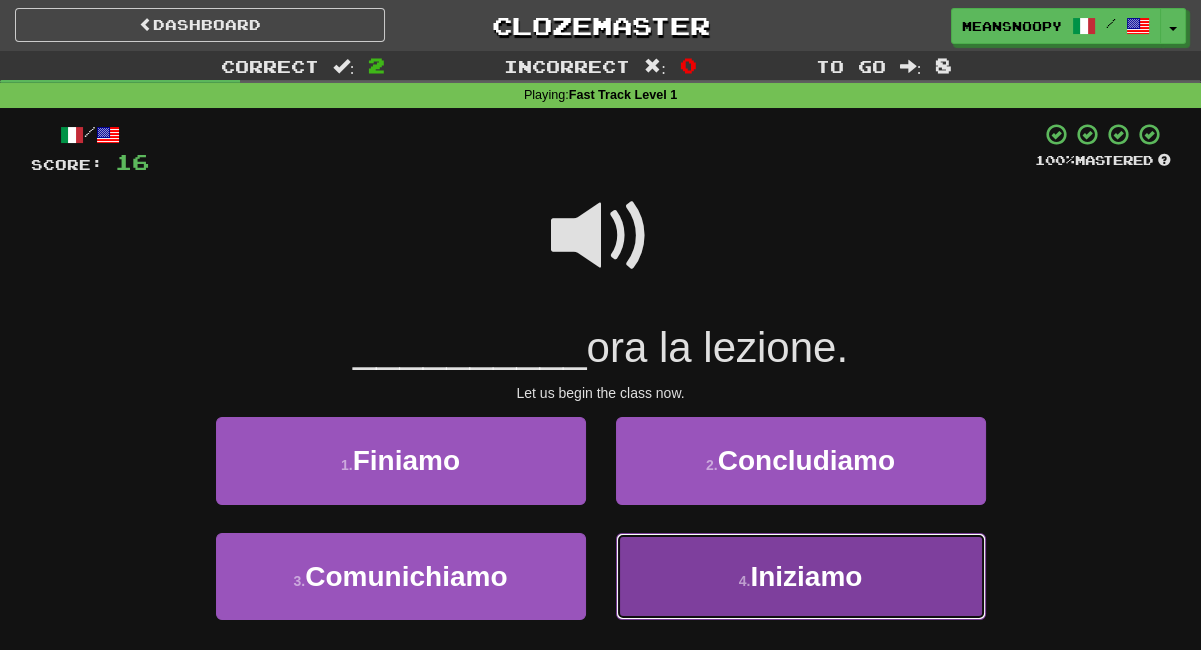 click on "4 .  Iniziamo" at bounding box center (801, 576) 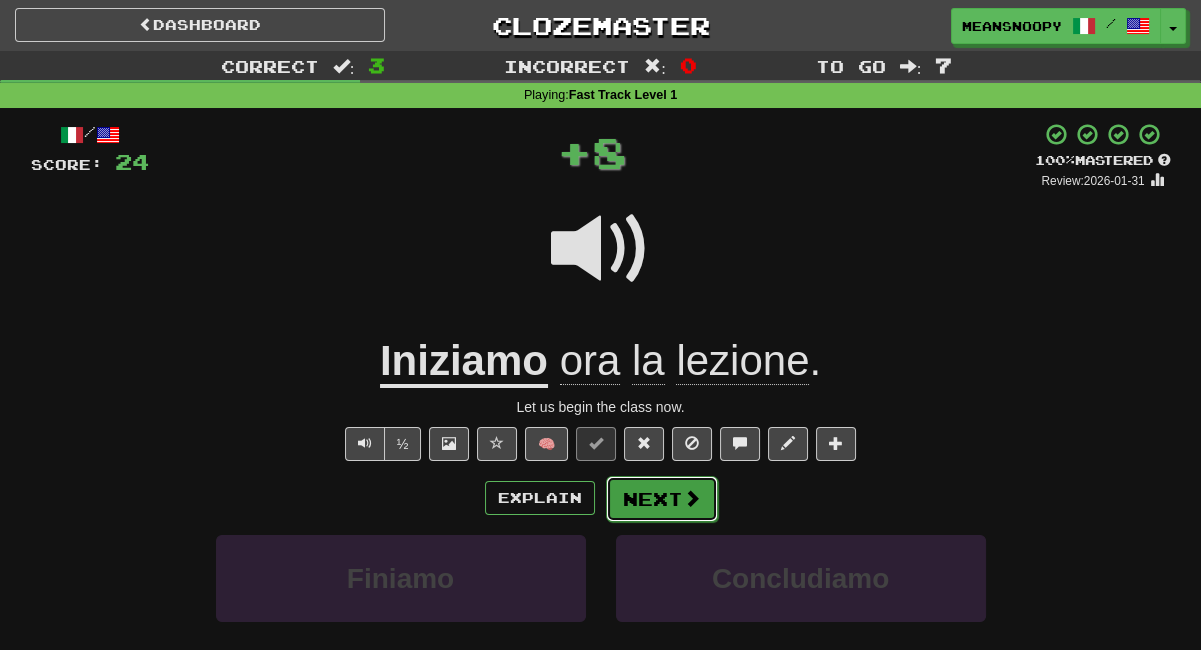 click on "Next" at bounding box center (662, 499) 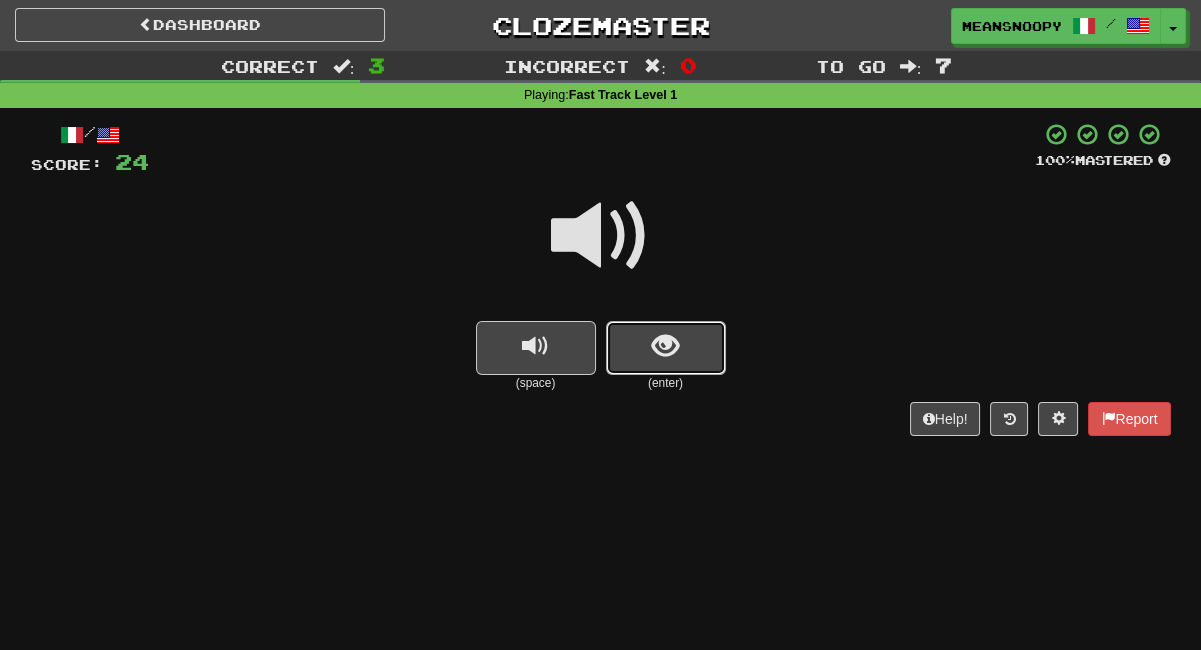 click at bounding box center [665, 346] 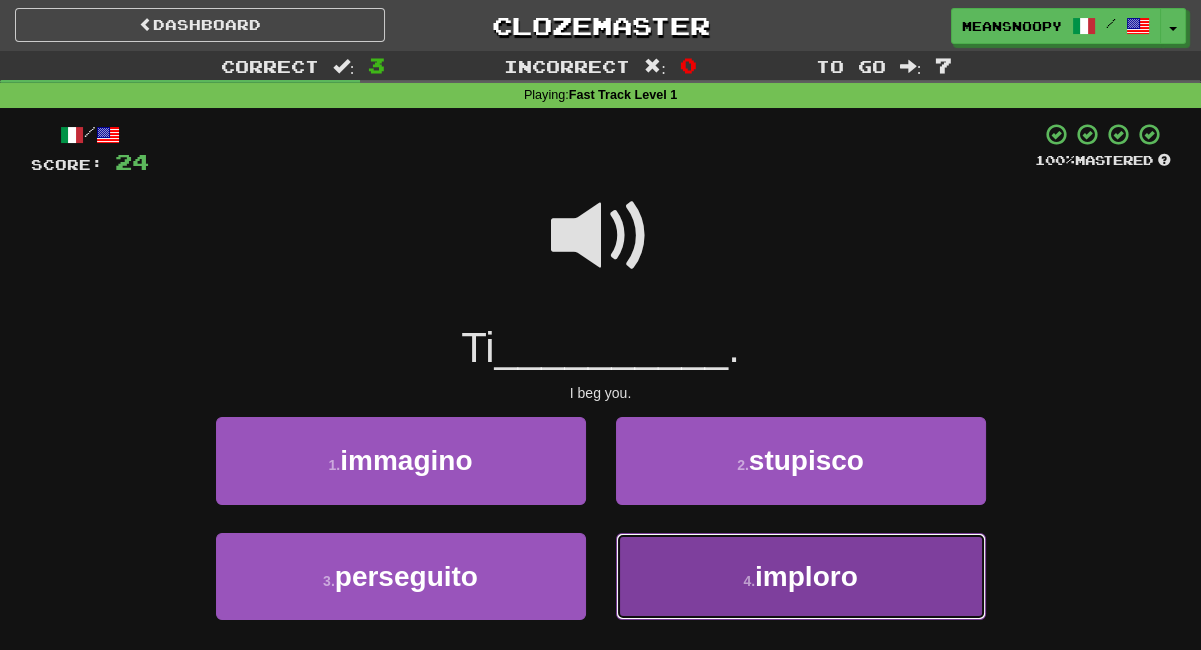 click on "4 .  imploro" at bounding box center (801, 576) 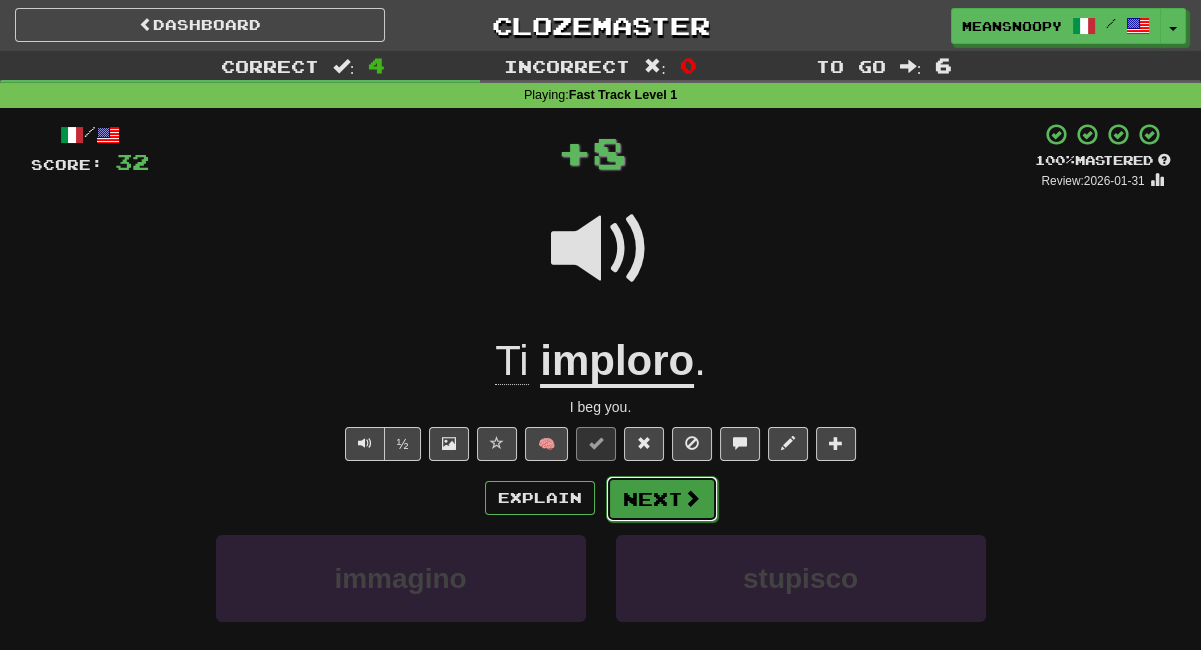 click on "Next" at bounding box center (662, 499) 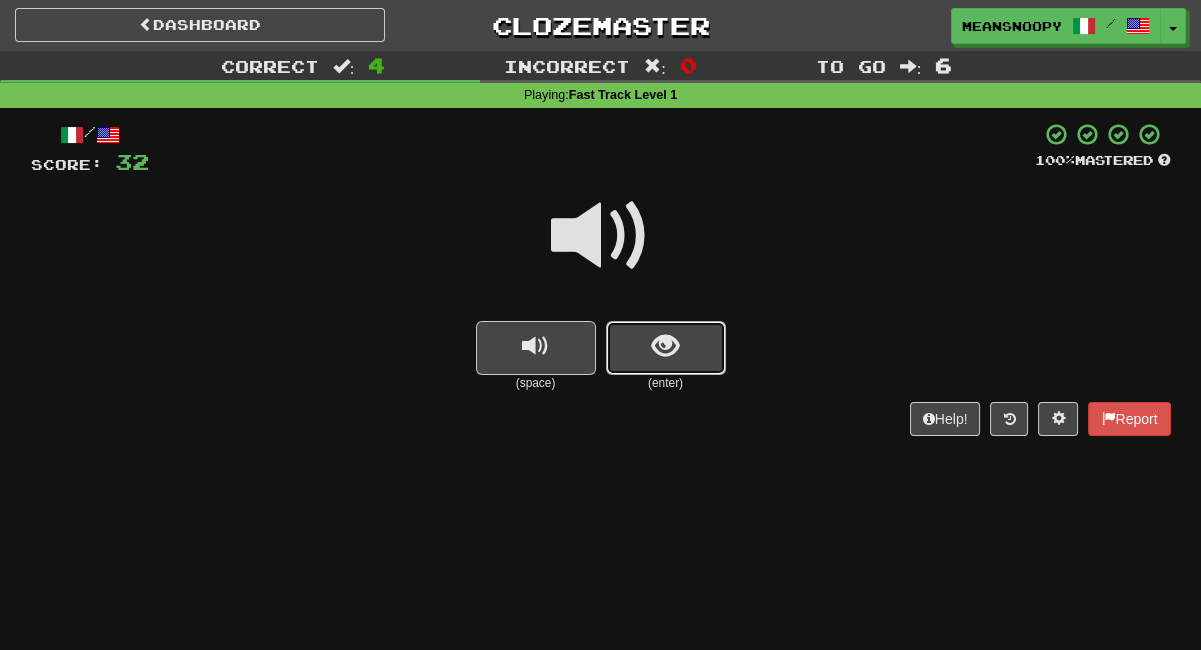 click at bounding box center [666, 348] 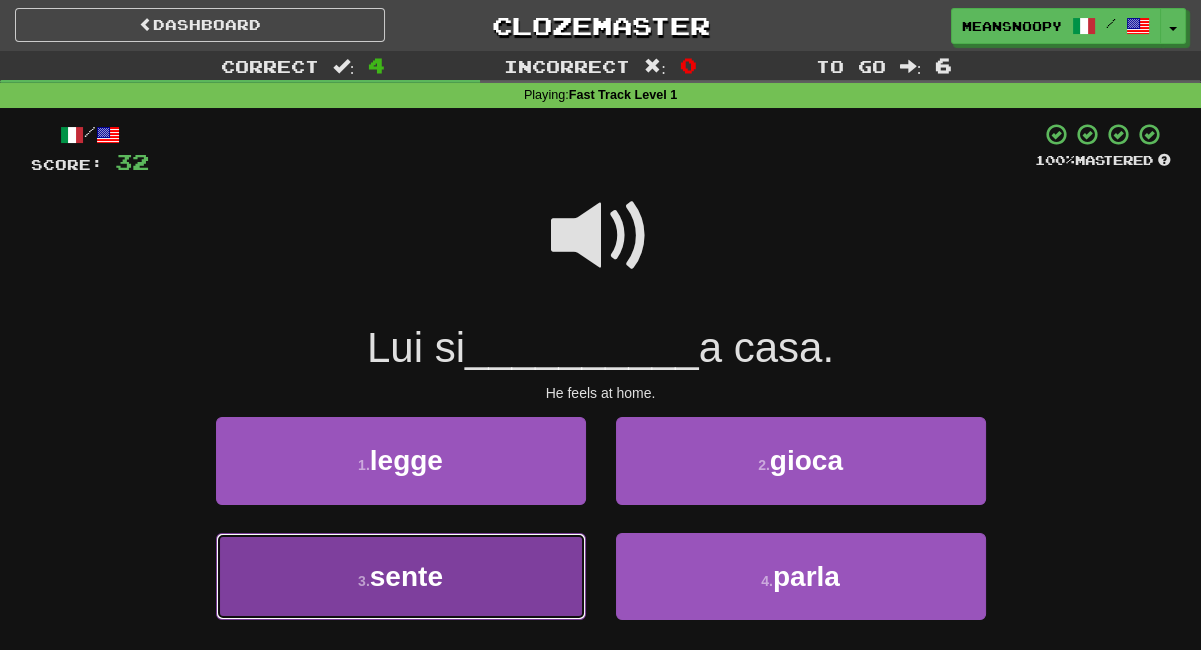 click on "3 .  sente" at bounding box center (401, 576) 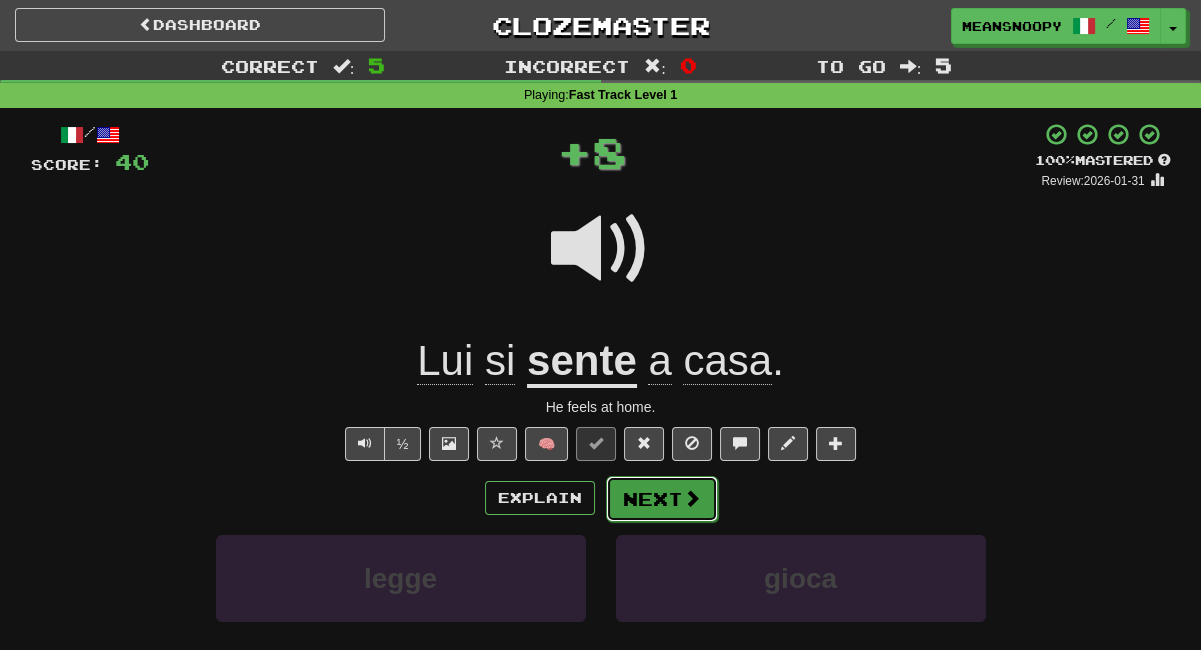 click on "Next" at bounding box center (662, 499) 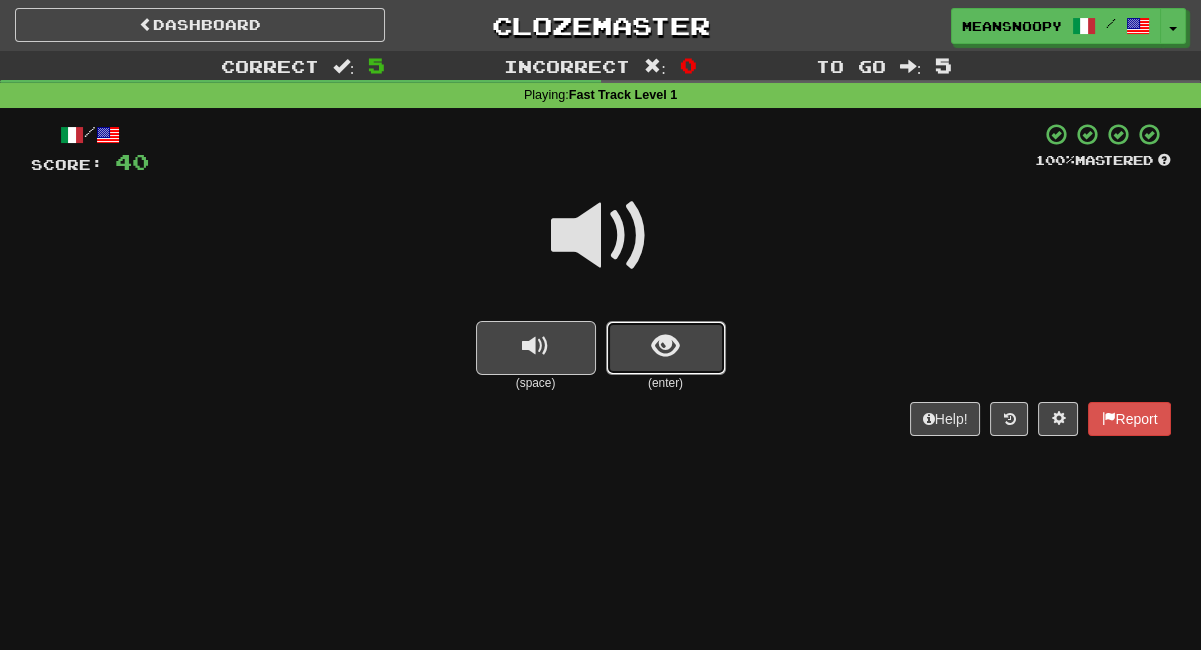 click at bounding box center (665, 346) 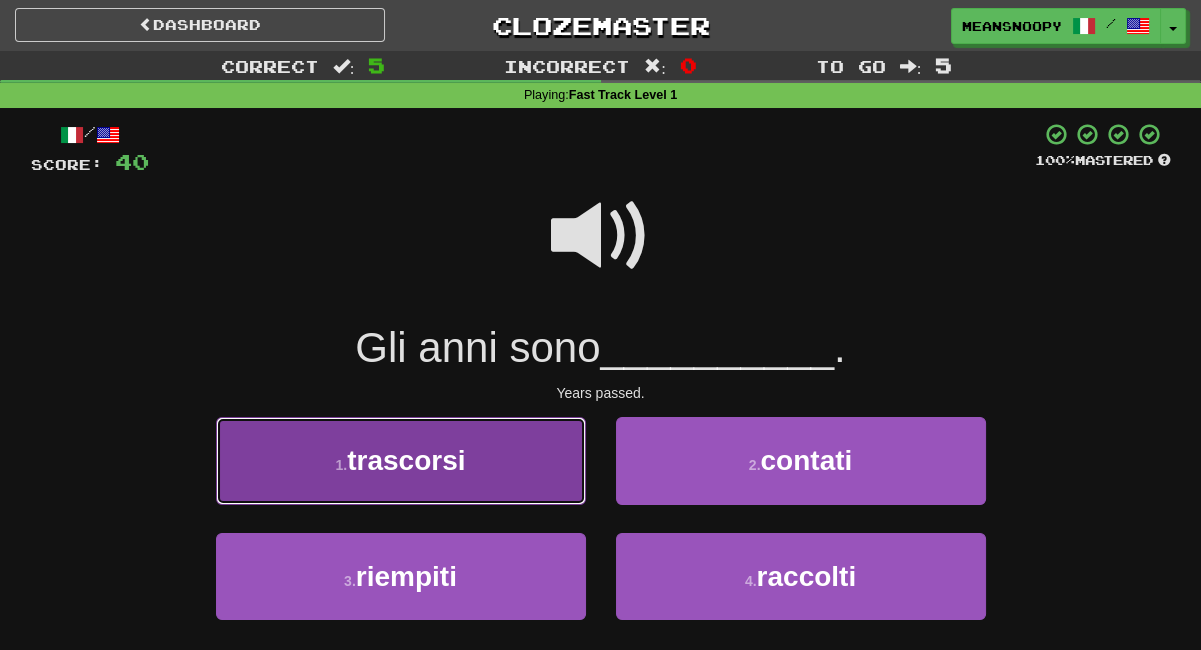 click on "1 .  trascorsi" at bounding box center [401, 460] 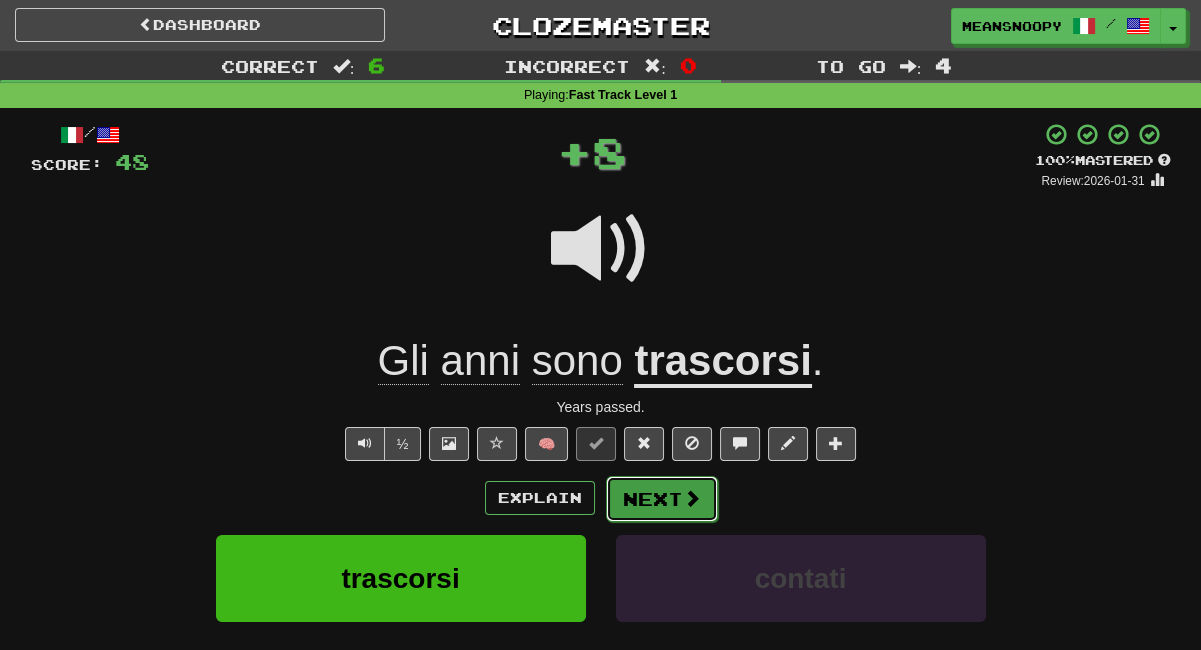 click on "Next" at bounding box center (662, 499) 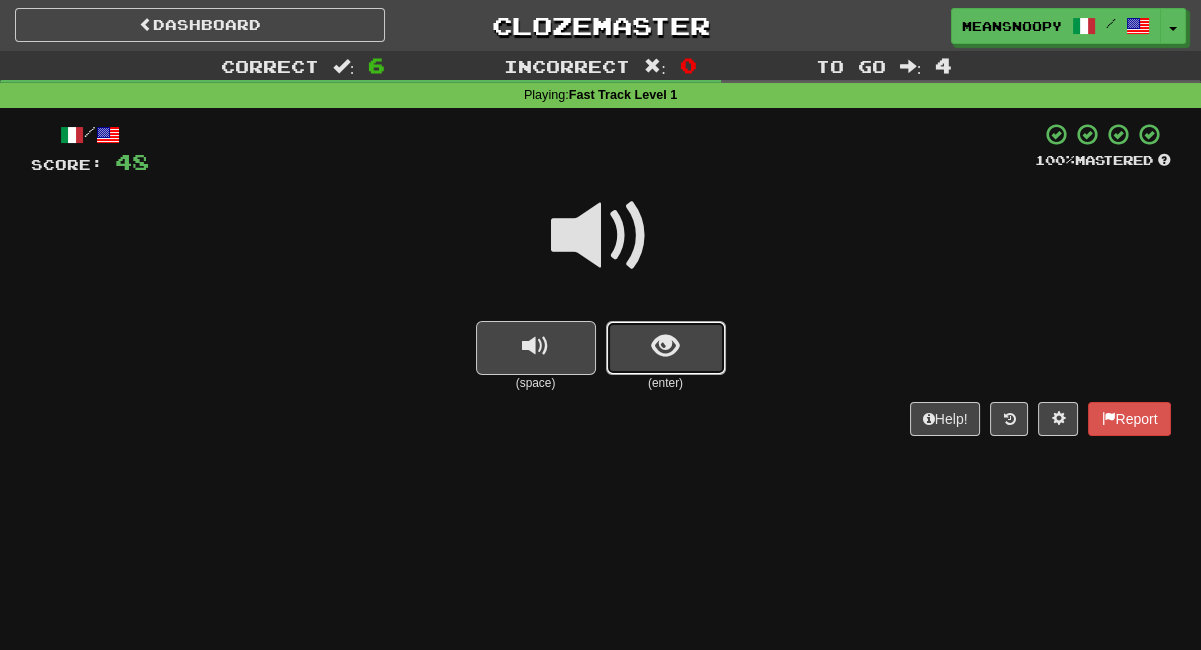 click at bounding box center (665, 346) 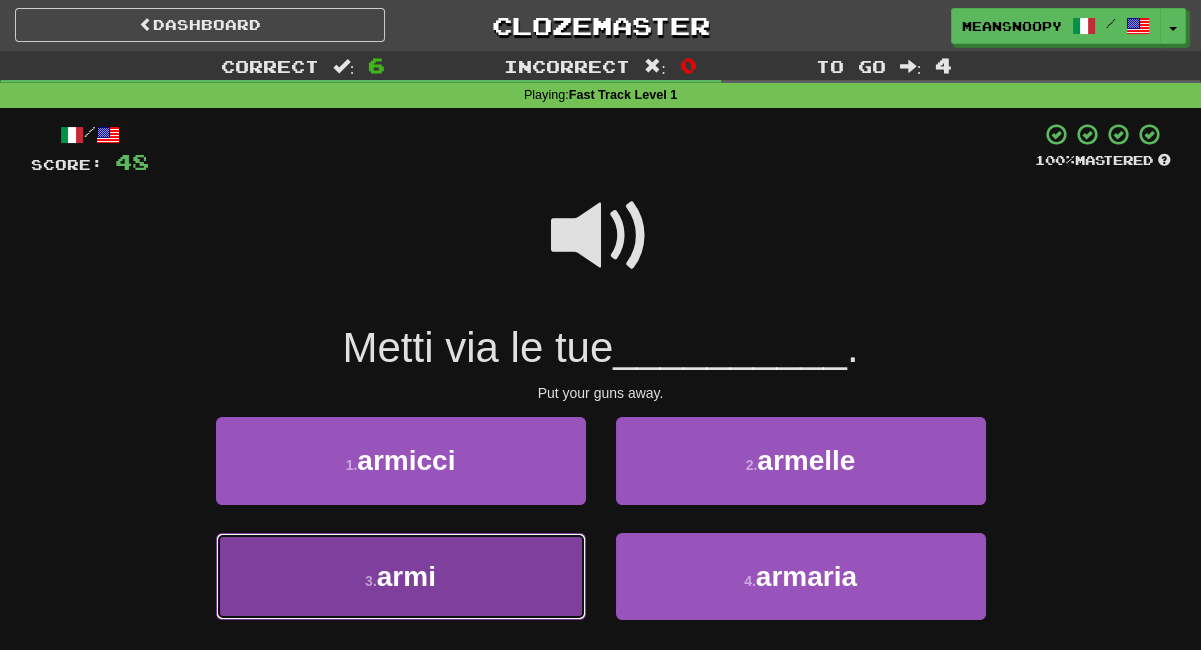 click on "3 .  armi" at bounding box center (401, 576) 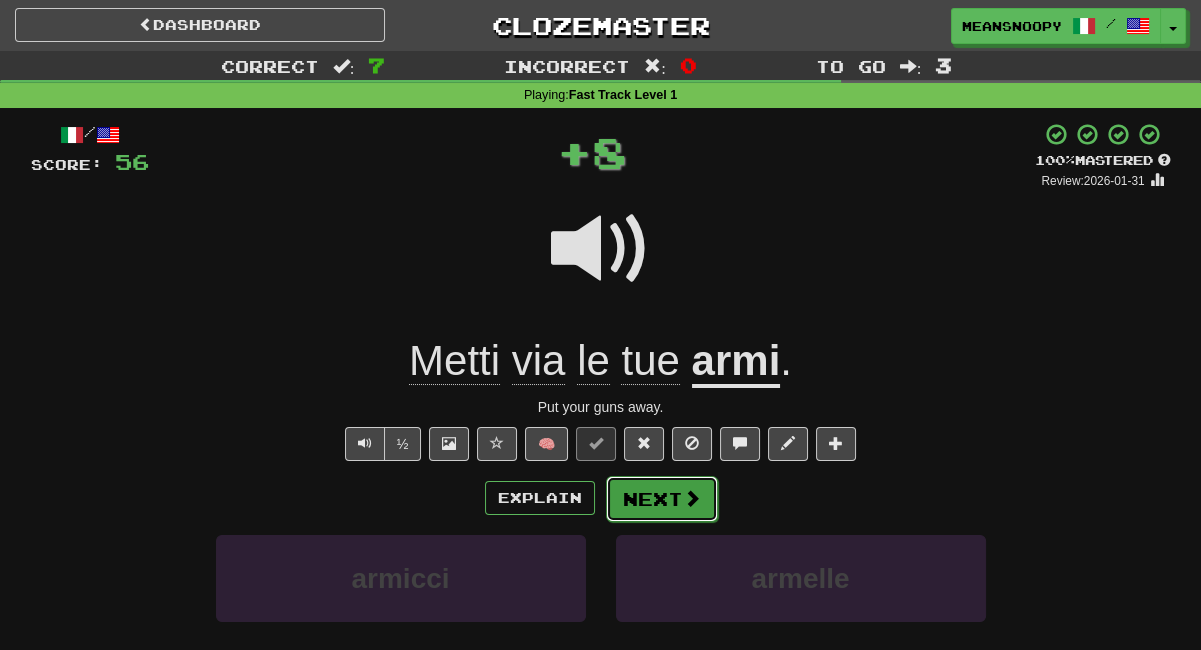 click on "Next" at bounding box center [662, 499] 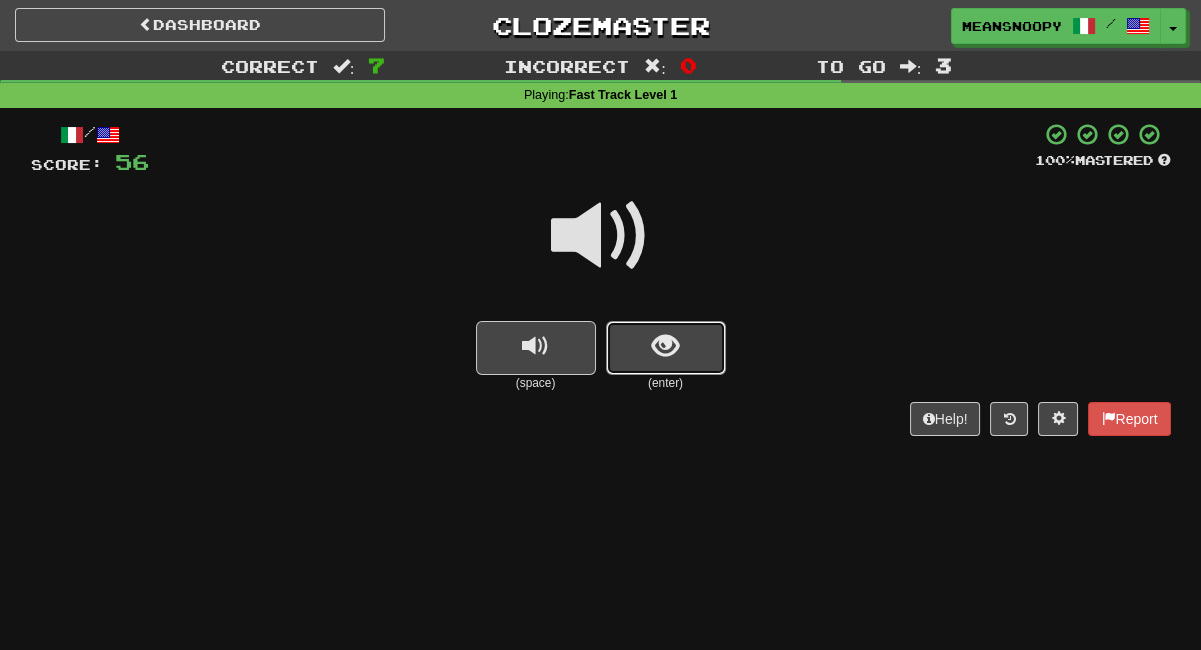 click at bounding box center [666, 348] 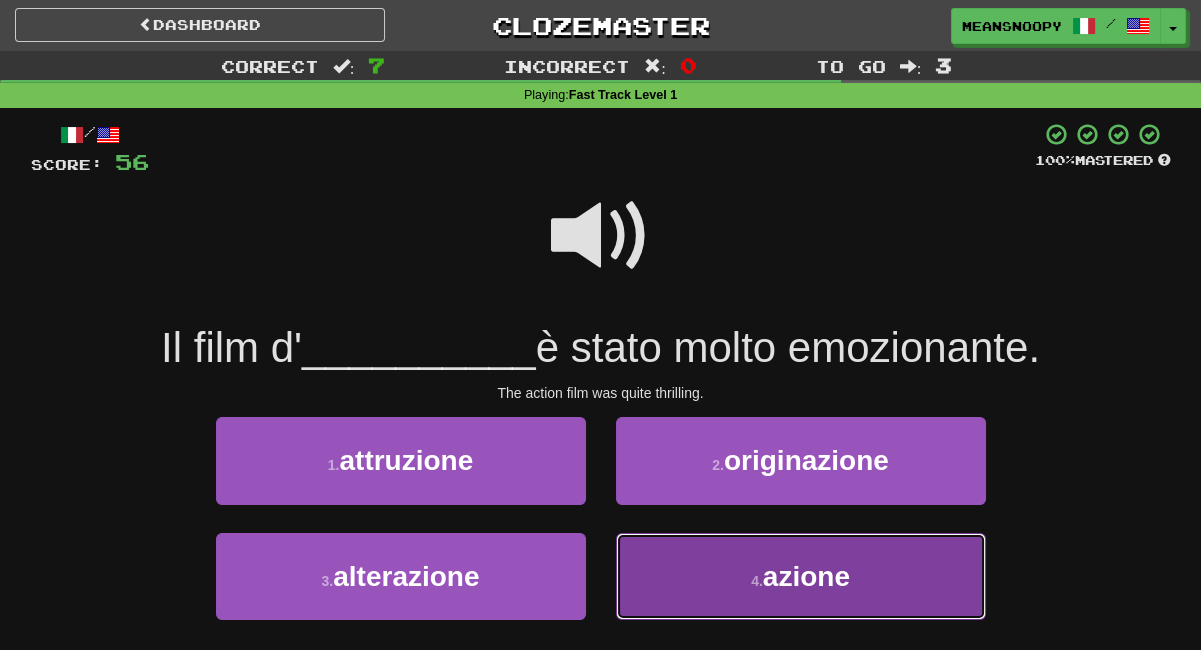 click on "4 .  azione" at bounding box center [801, 576] 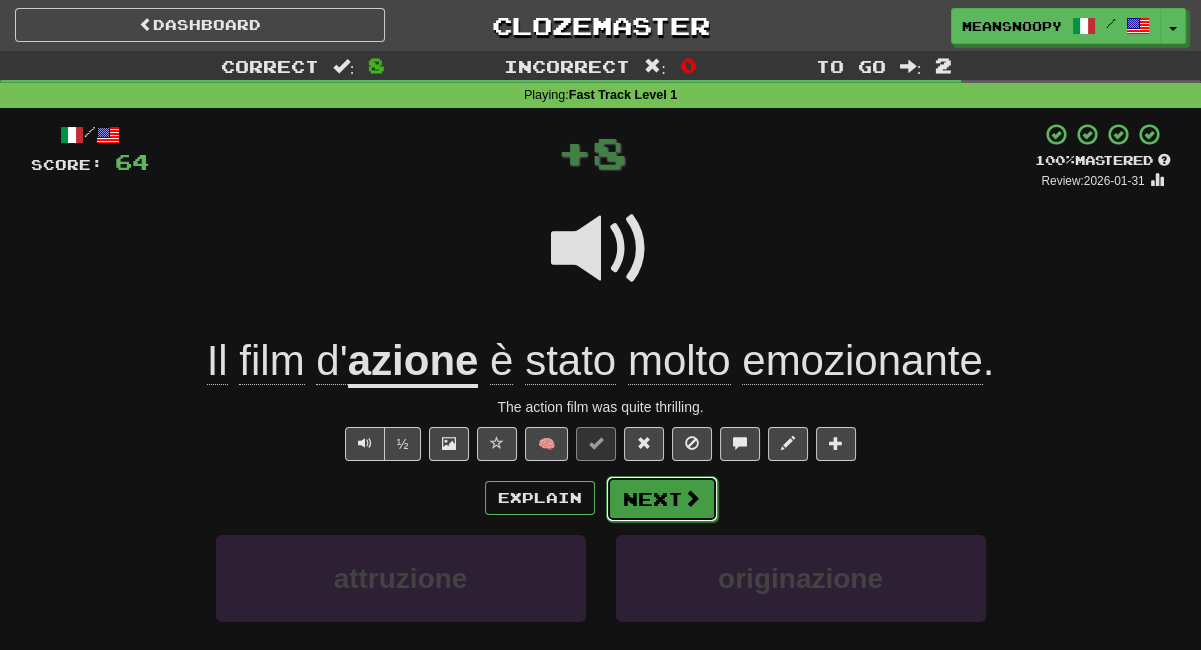 click on "Next" at bounding box center (662, 499) 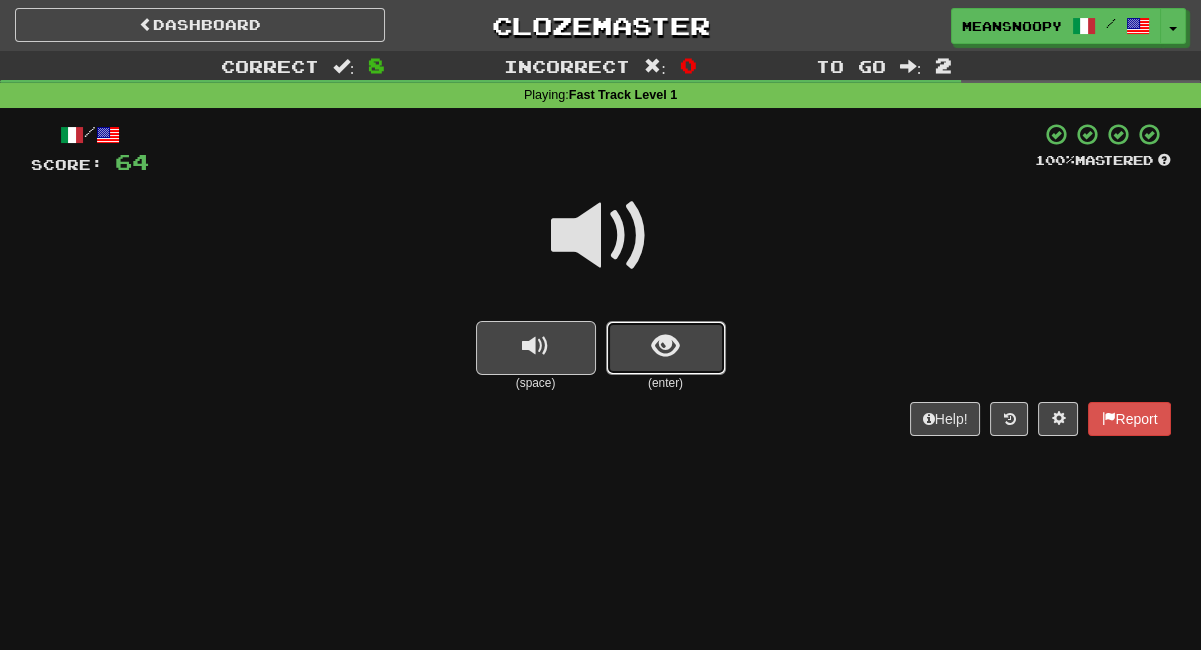 click at bounding box center (666, 348) 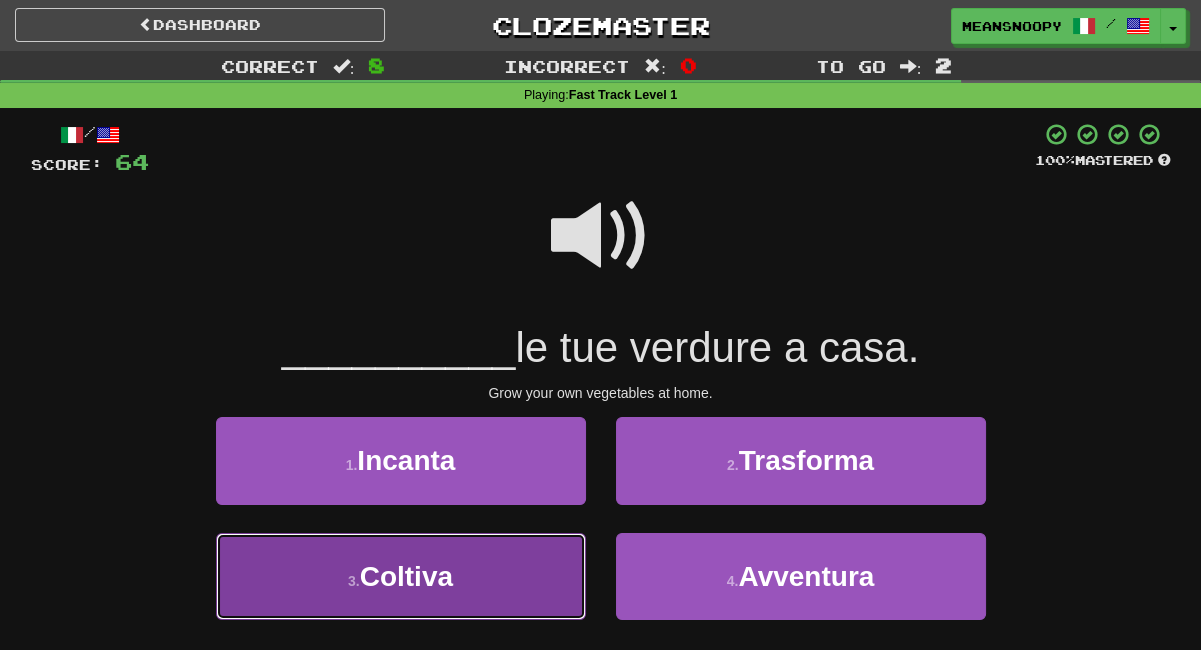 click on "3 .  Coltiva" at bounding box center (401, 576) 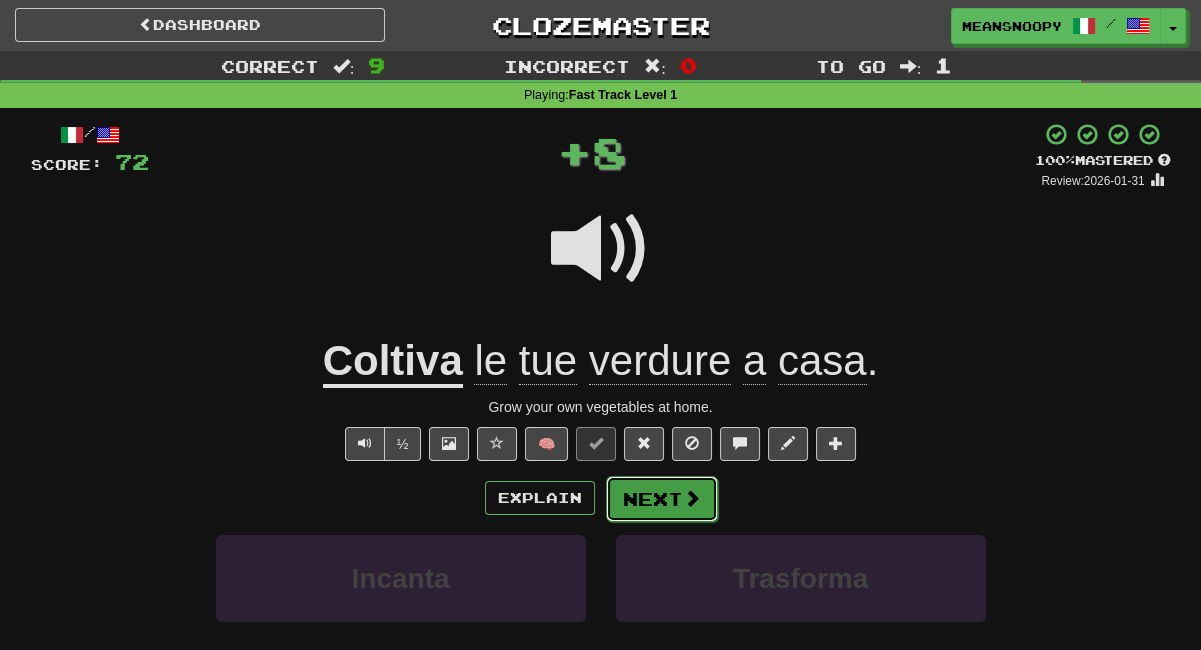 click on "Next" at bounding box center (662, 499) 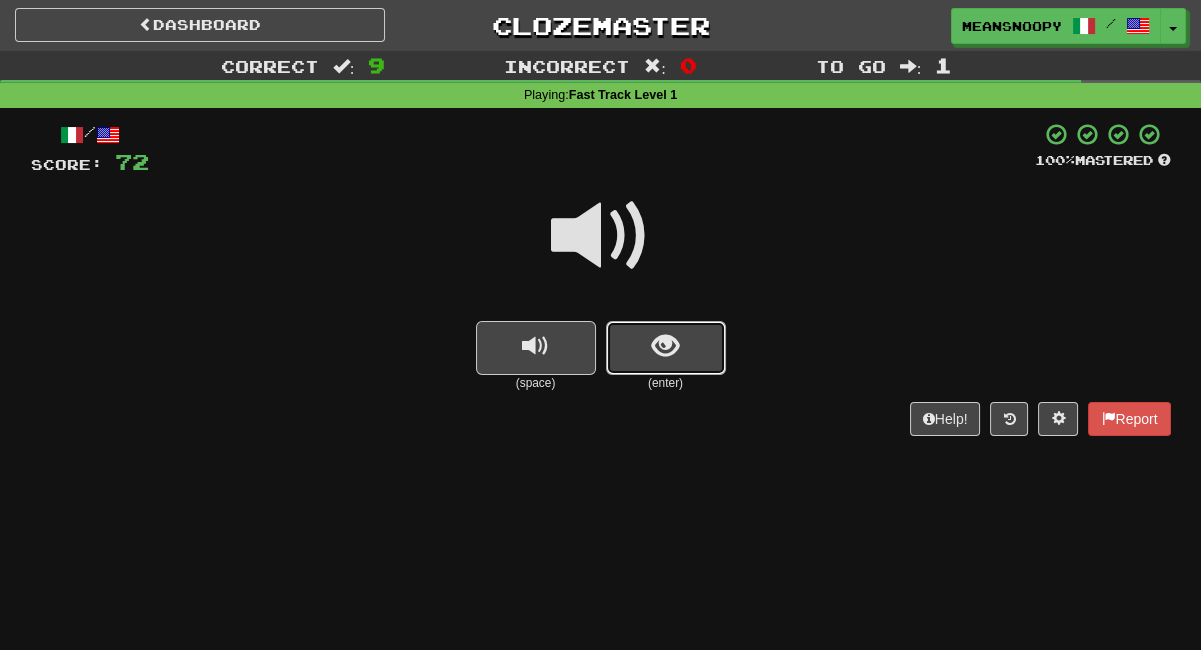 click at bounding box center [666, 348] 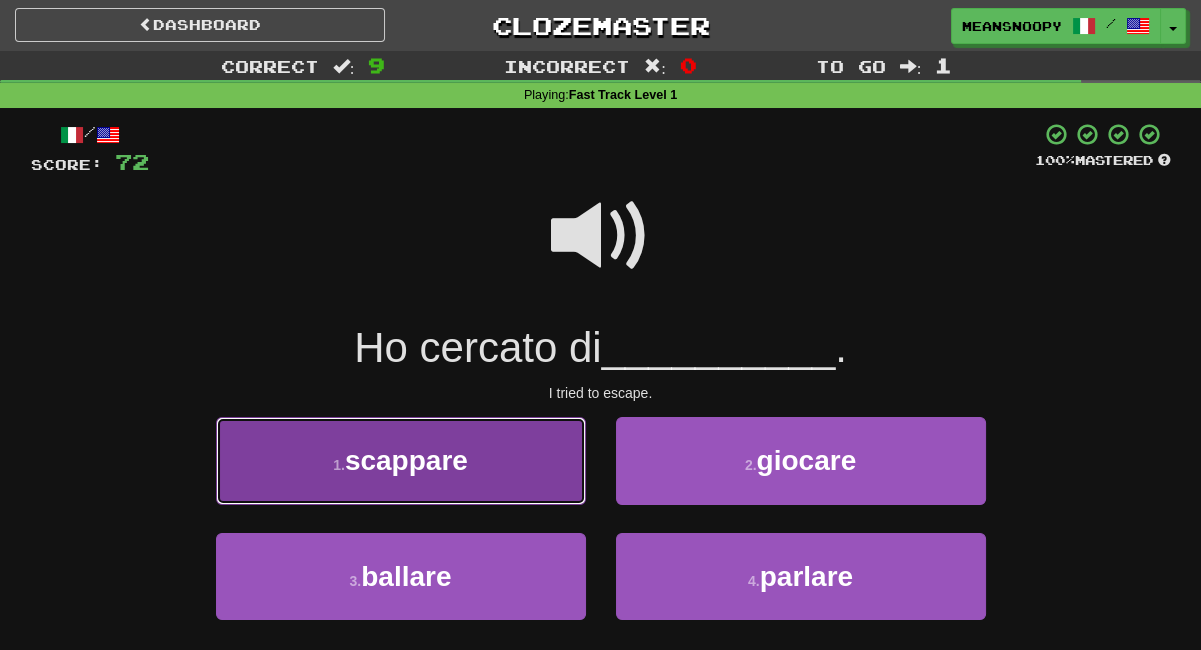 click on "1 .  scappare" at bounding box center (401, 460) 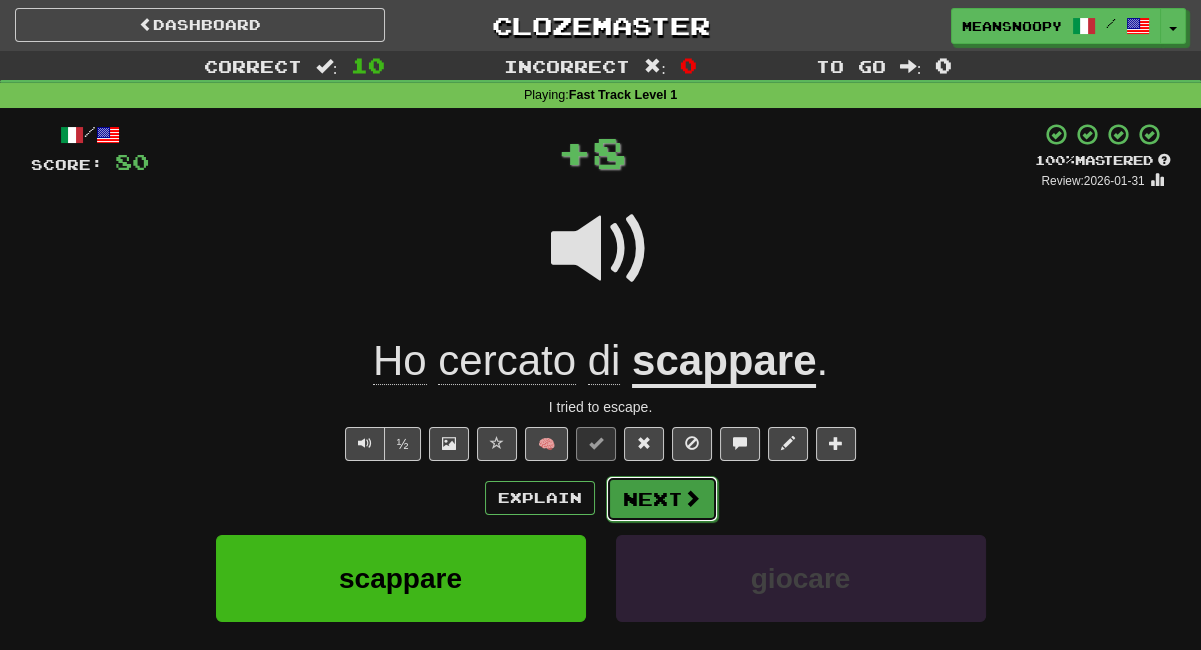 click on "Next" at bounding box center (662, 499) 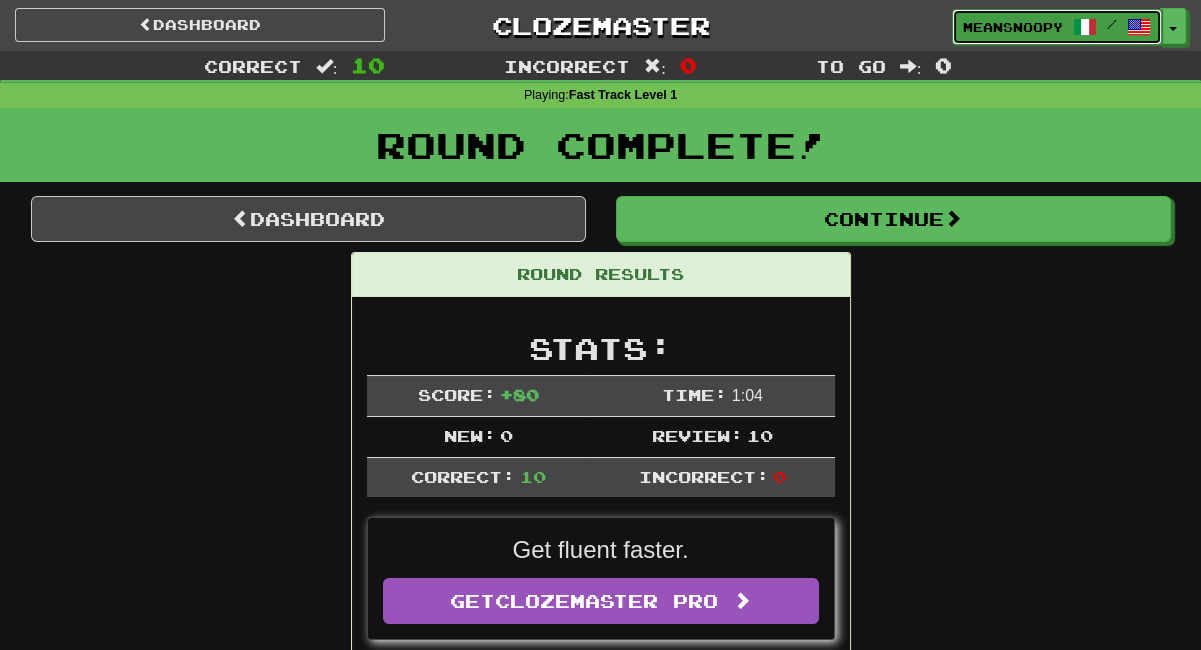 click on "meansnoopy
/" at bounding box center (1057, 27) 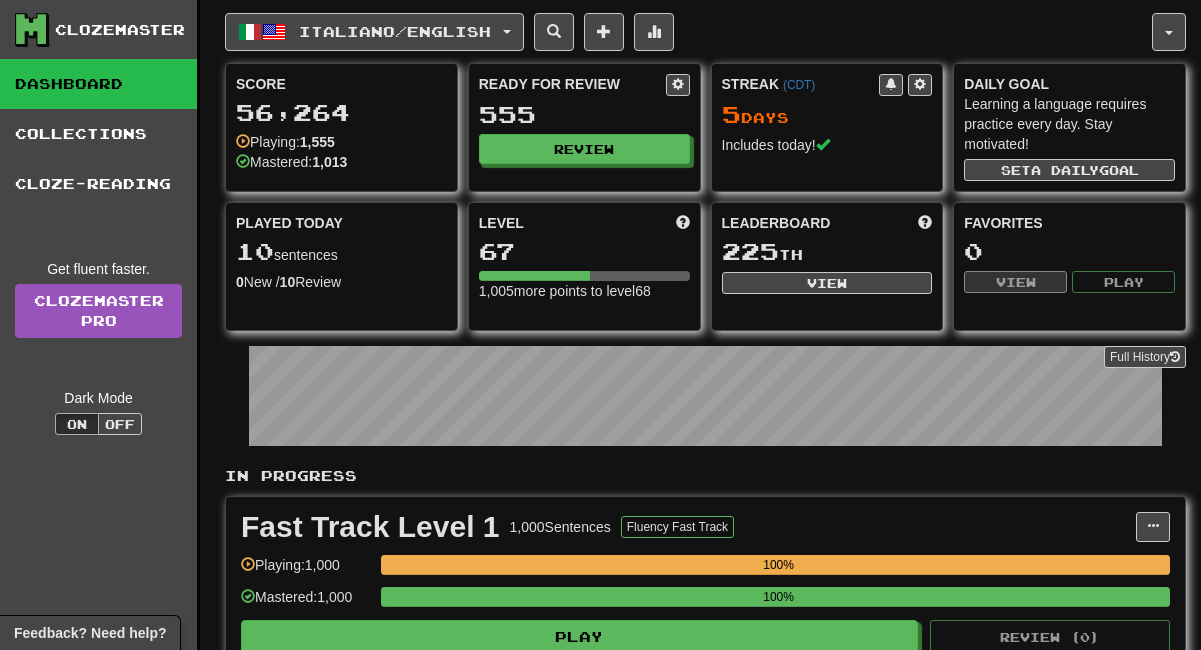 scroll, scrollTop: 0, scrollLeft: 0, axis: both 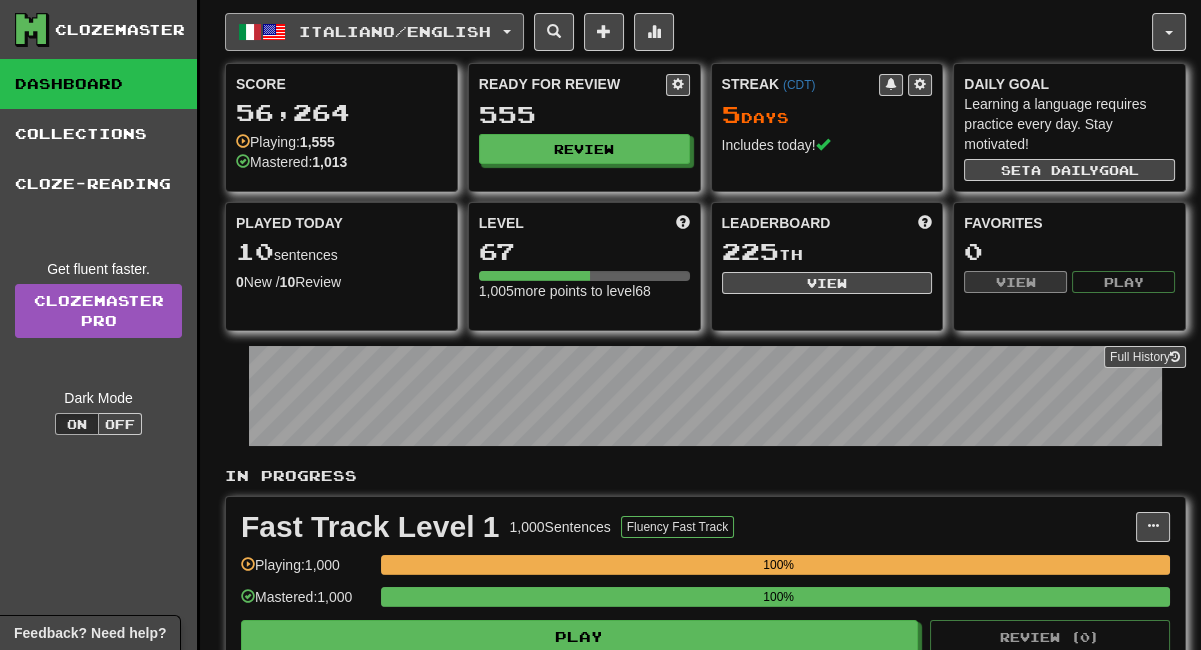 click on "Italiano  /  English" at bounding box center [374, 32] 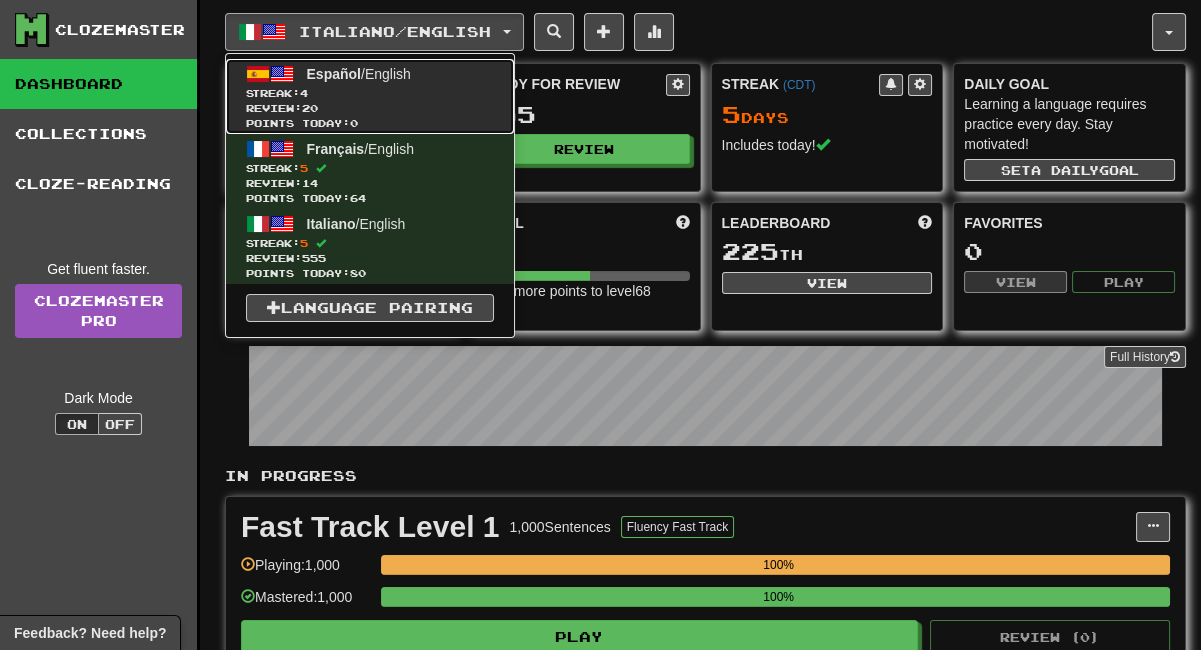 click on "Español  /  English Streak:  4   Review:  20 Points today:  0" at bounding box center [370, 96] 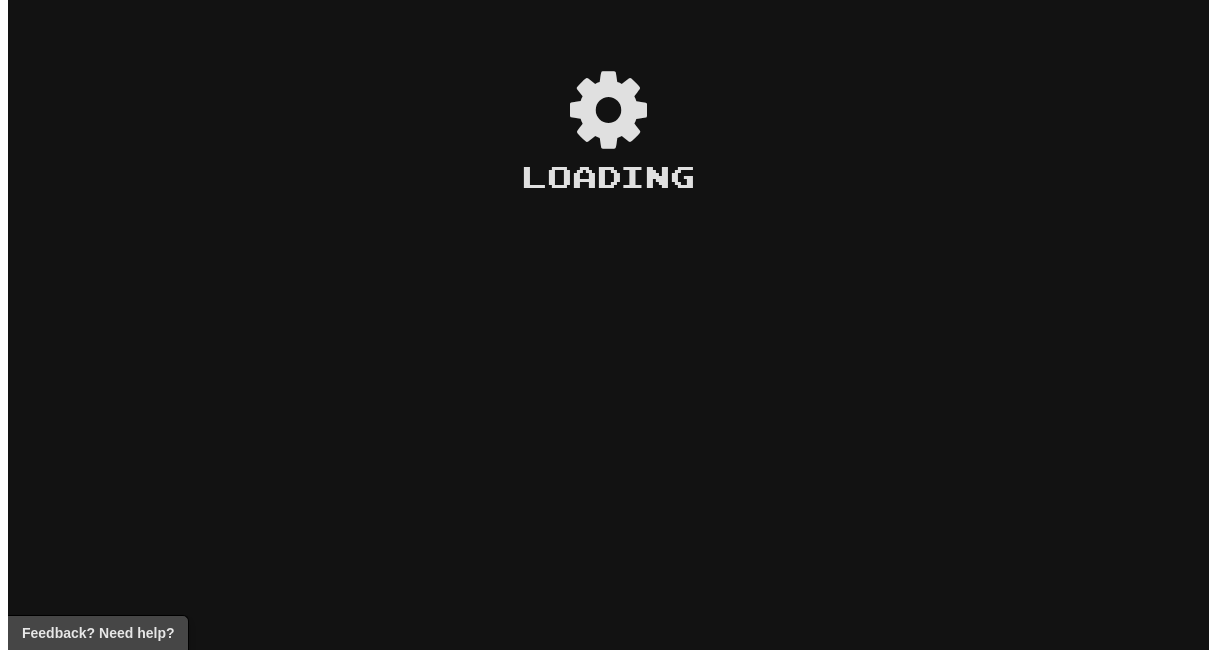 scroll, scrollTop: 0, scrollLeft: 0, axis: both 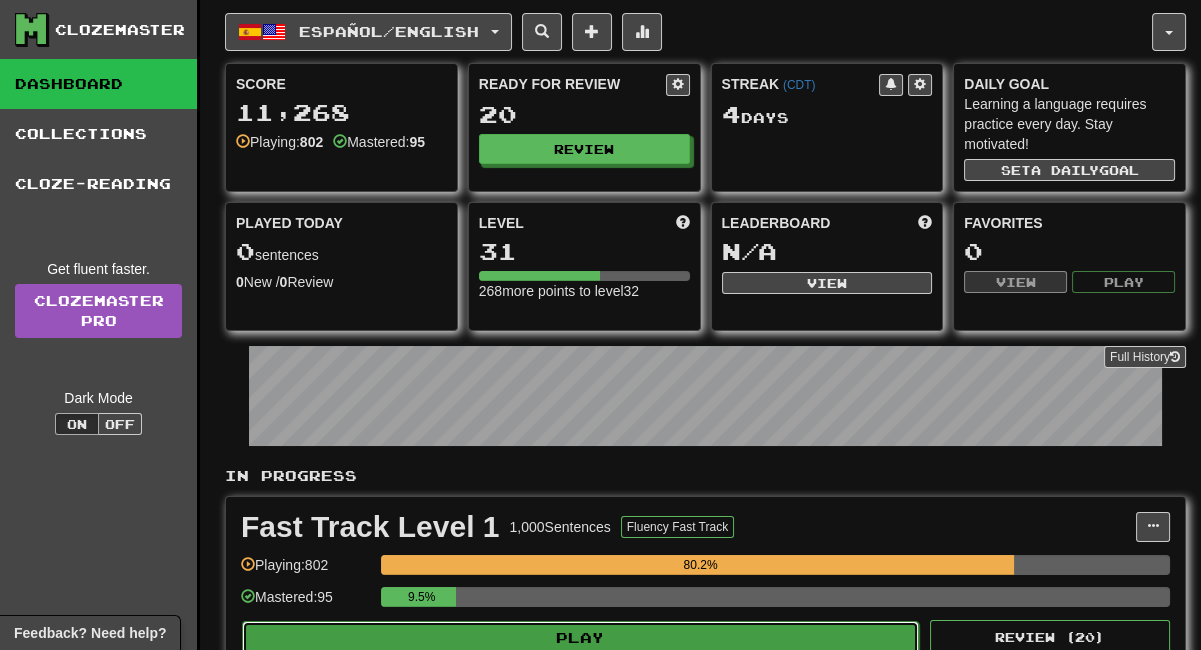 click on "Play" at bounding box center [580, 638] 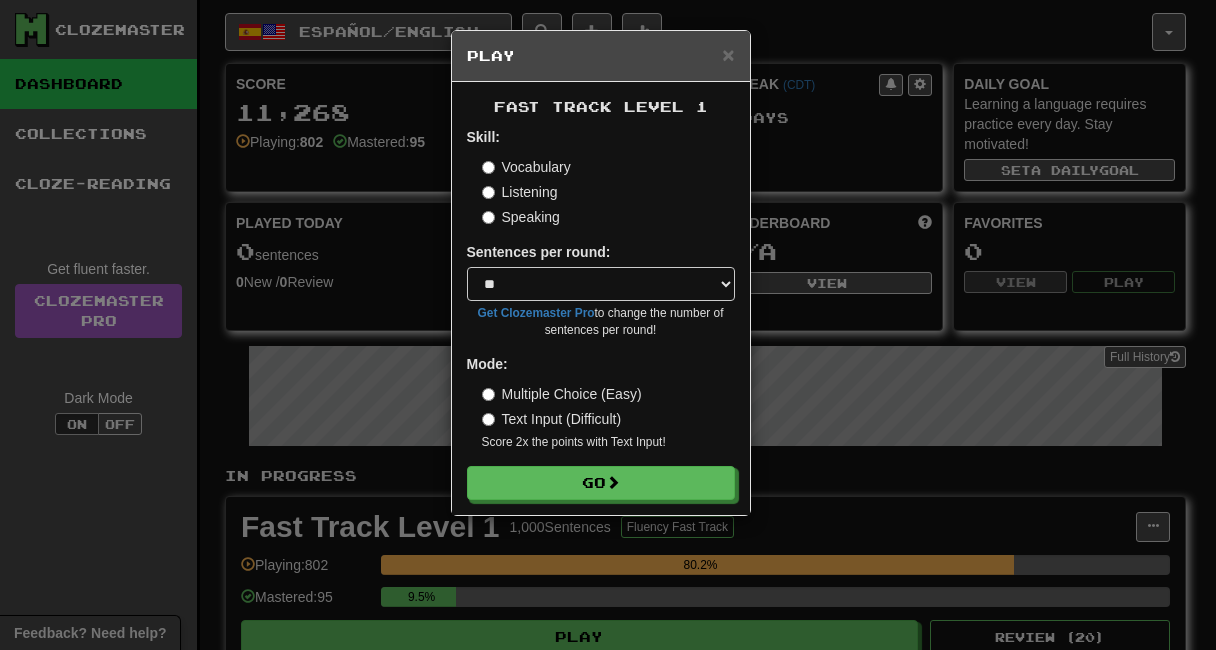 click on "Listening" at bounding box center (520, 192) 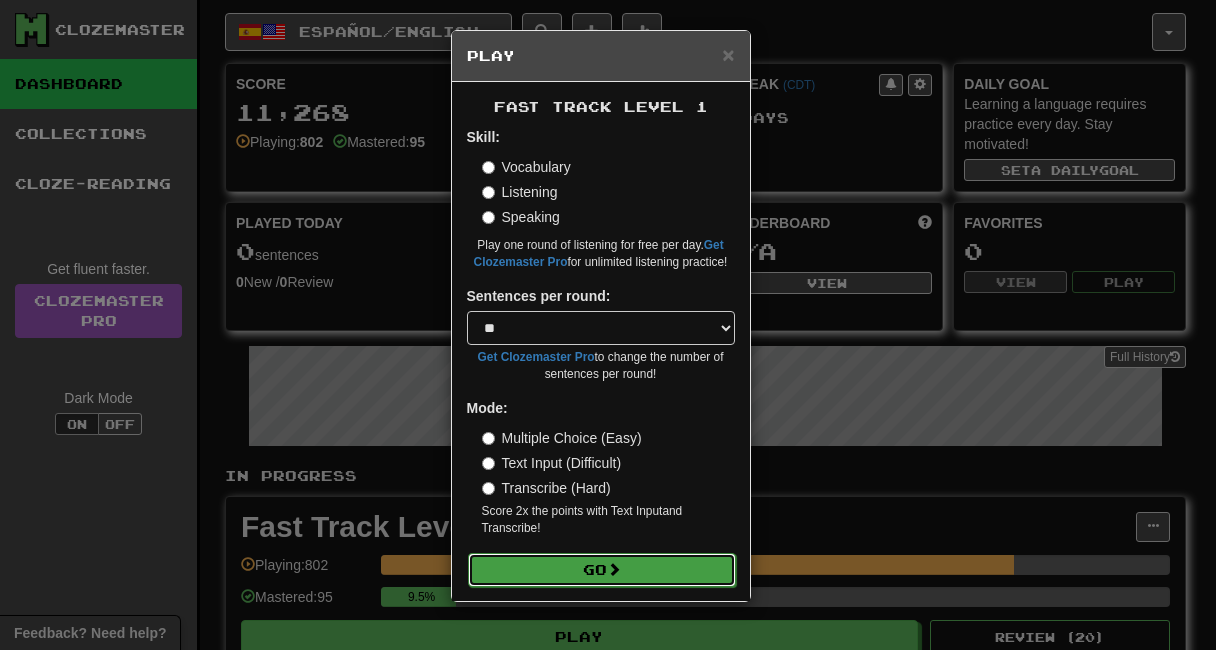 click on "Go" at bounding box center [602, 570] 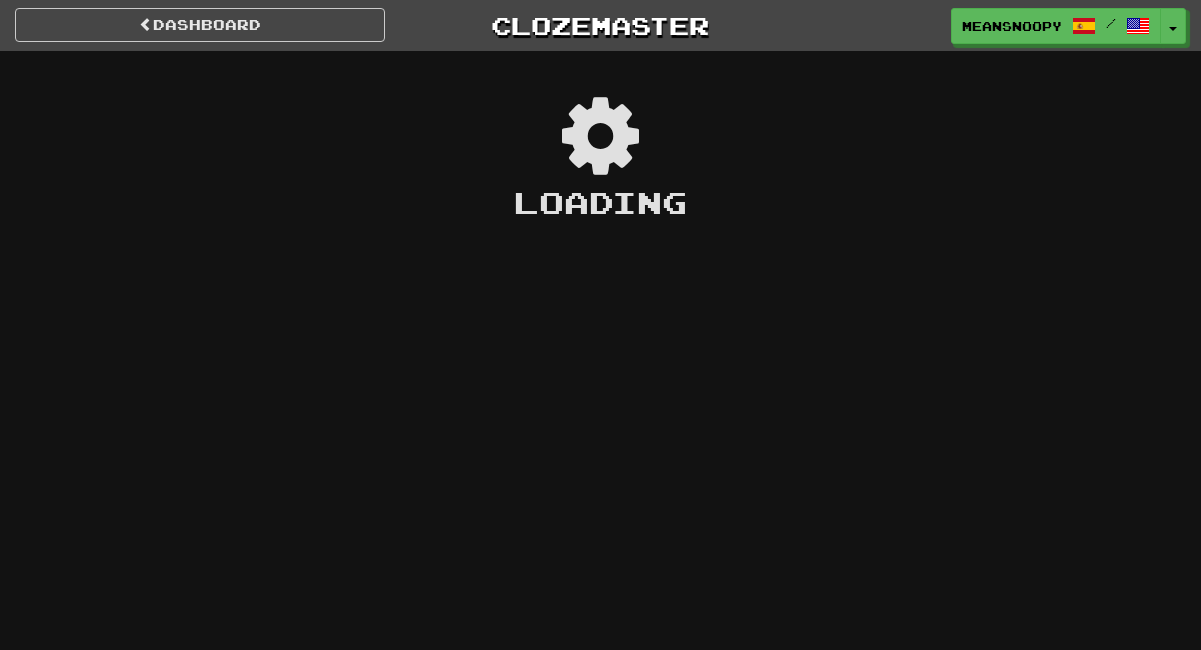 scroll, scrollTop: 0, scrollLeft: 0, axis: both 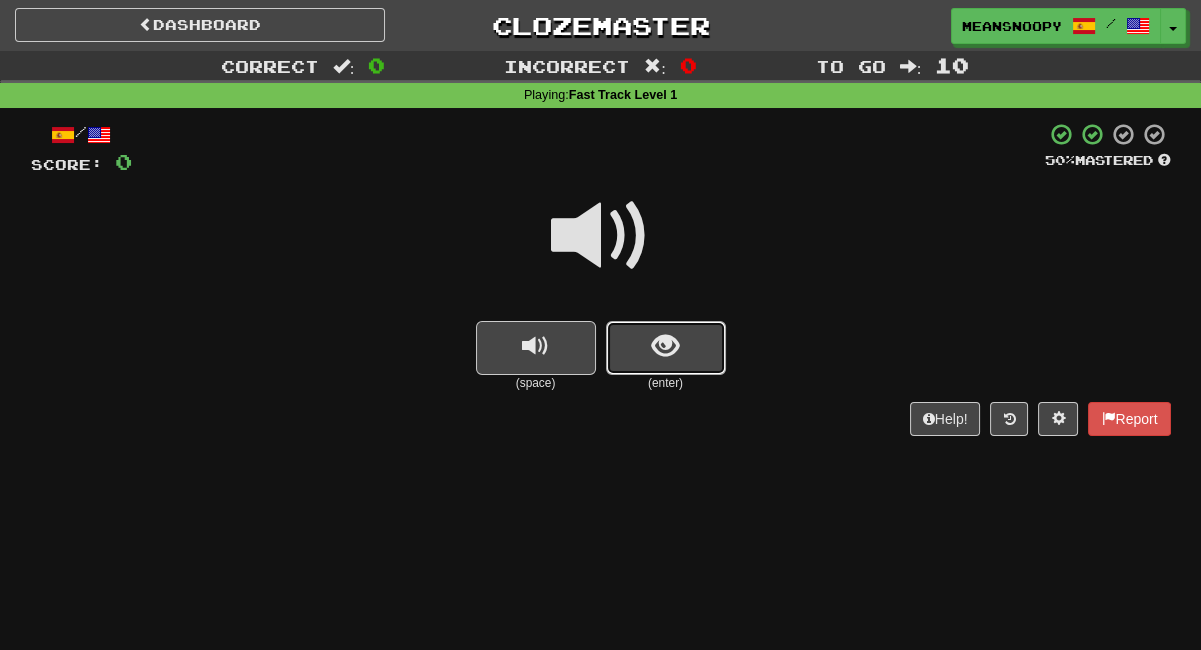 click at bounding box center (665, 346) 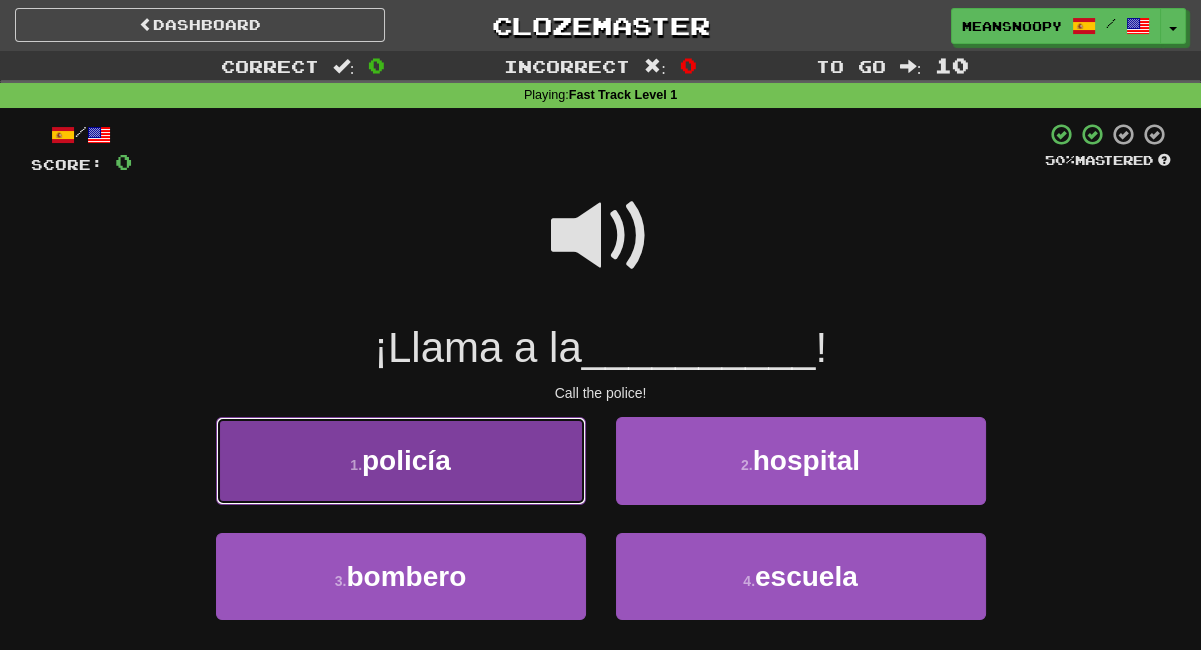 click on "1 .  policía" at bounding box center [401, 460] 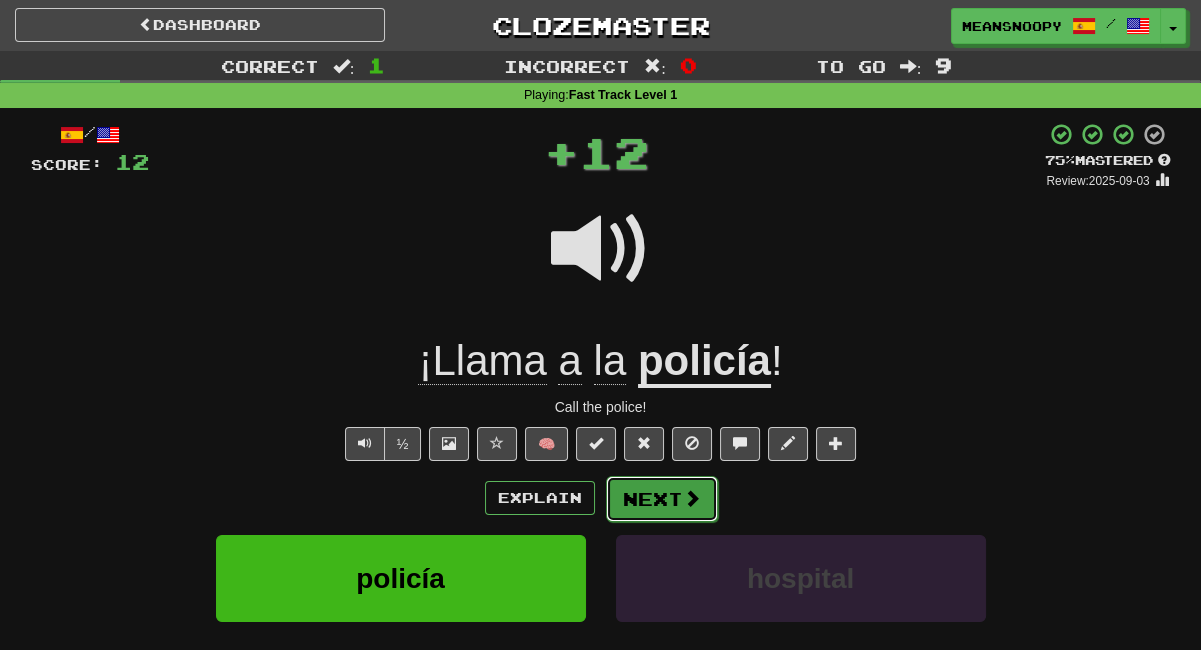 click on "Next" at bounding box center (662, 499) 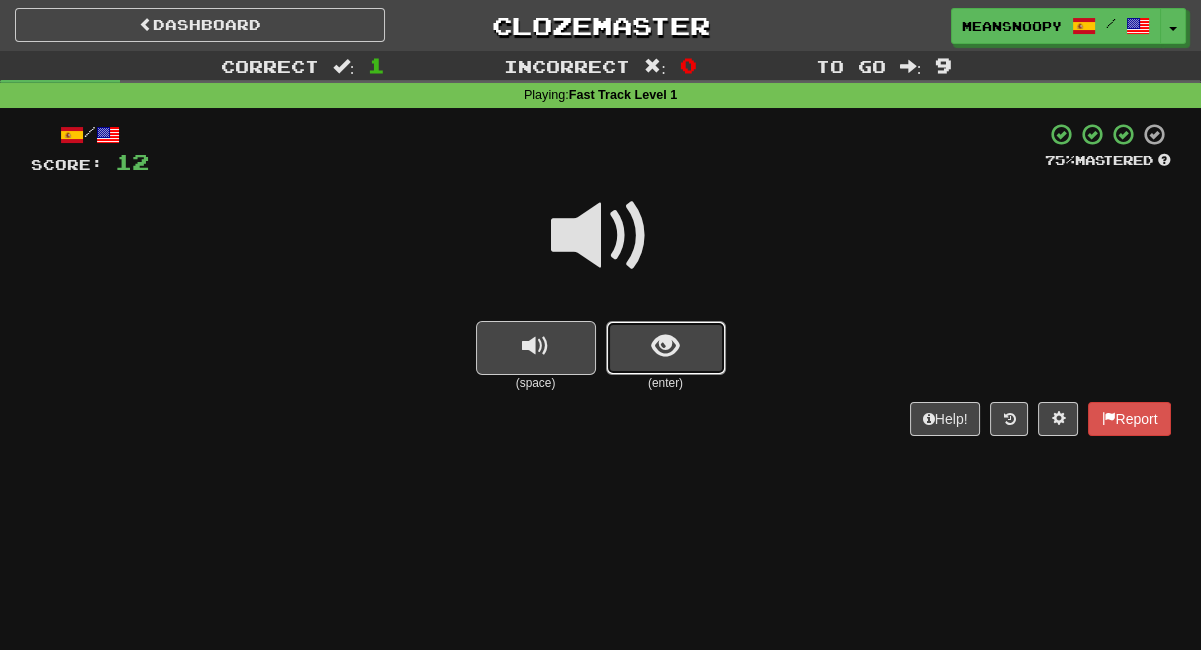 click at bounding box center (666, 348) 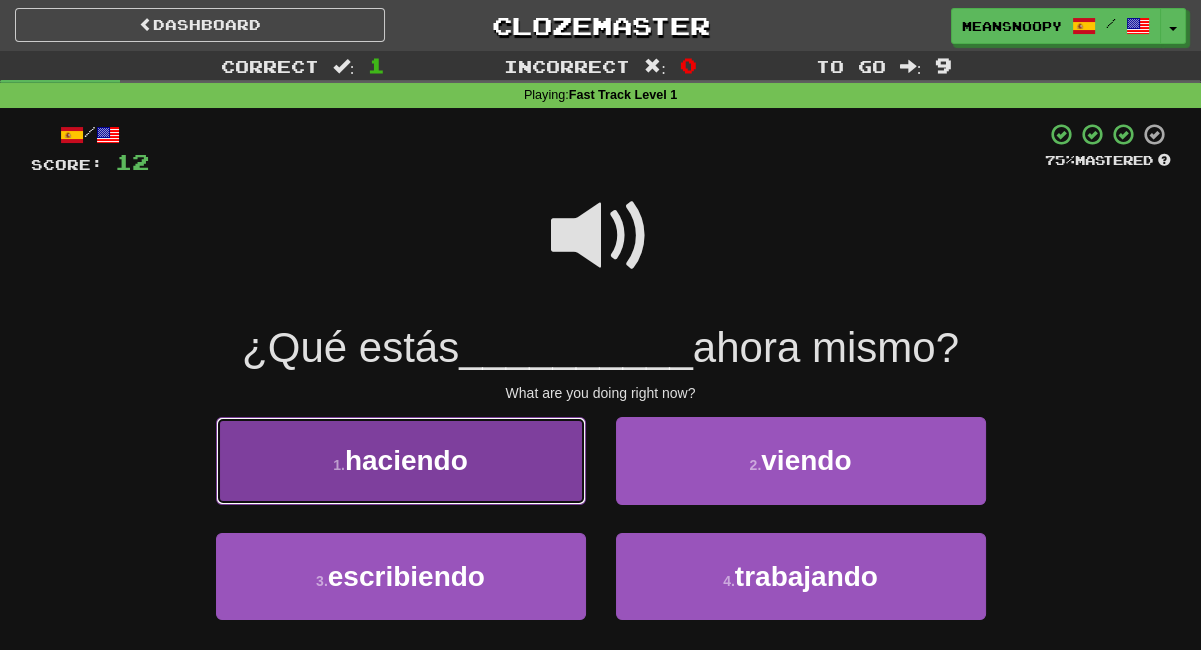 click on "1 .  haciendo" at bounding box center [401, 460] 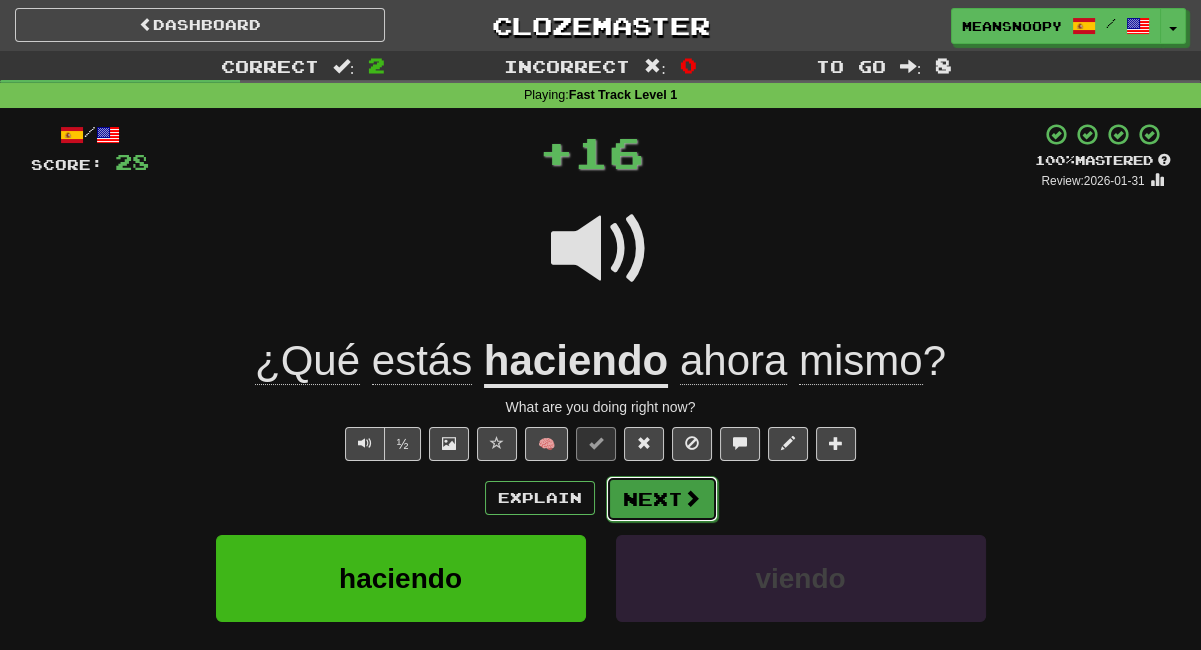 click on "Next" at bounding box center [662, 499] 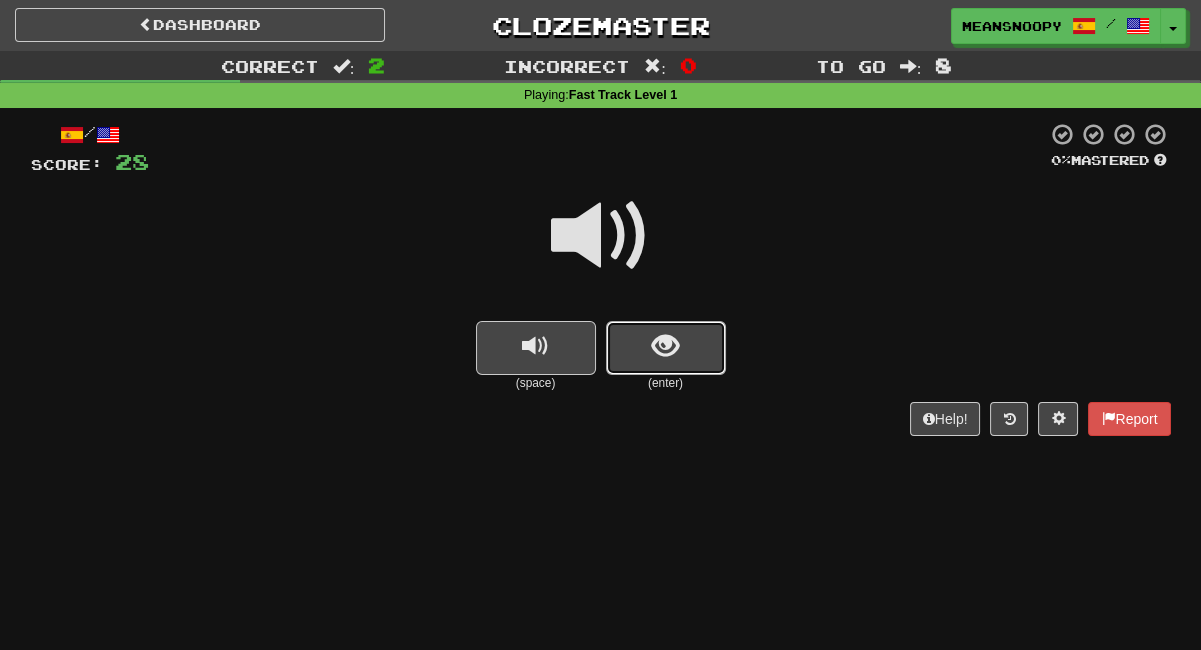 click at bounding box center (666, 348) 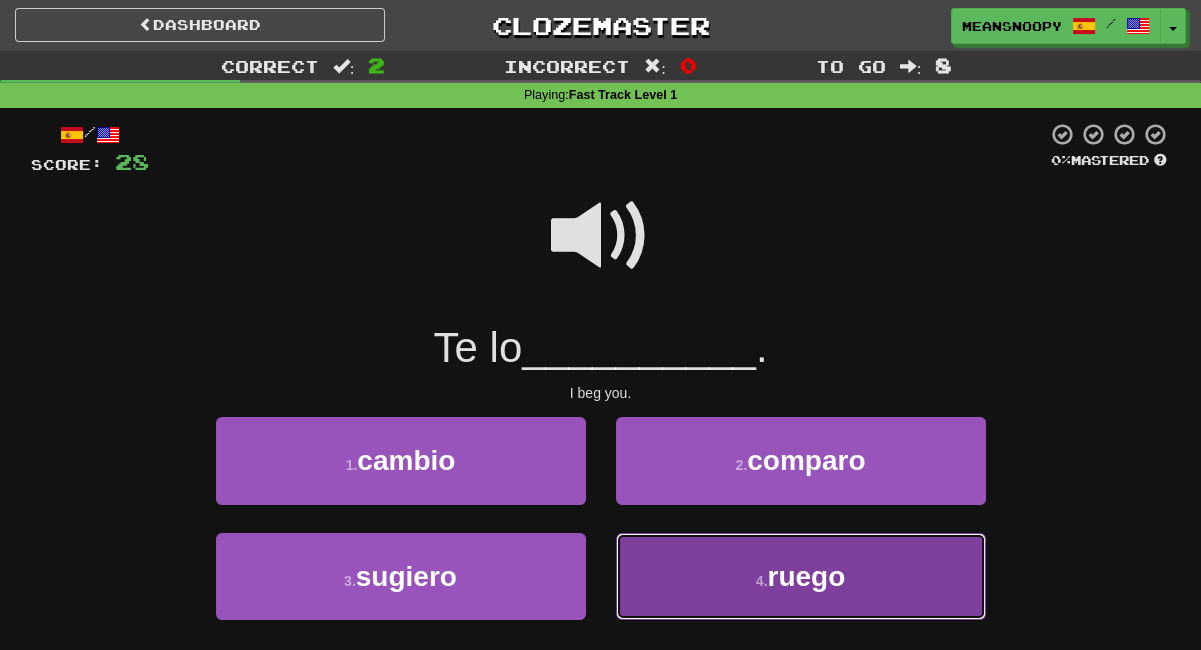 click on "4 .  ruego" at bounding box center (801, 576) 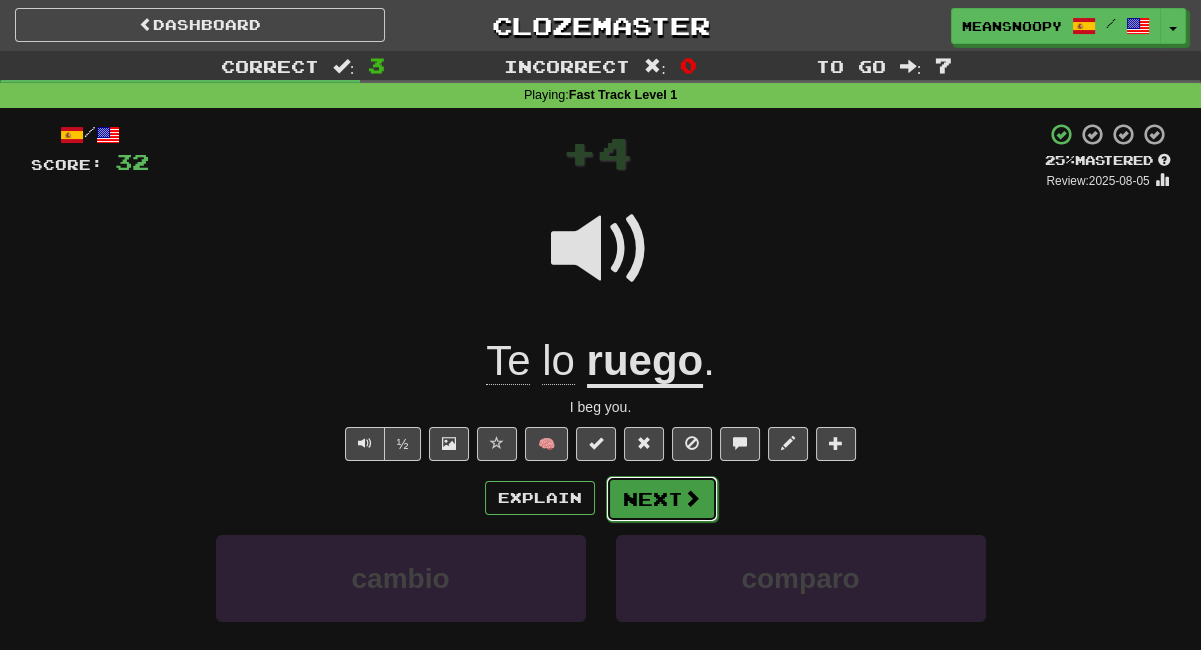 click on "Next" at bounding box center [662, 499] 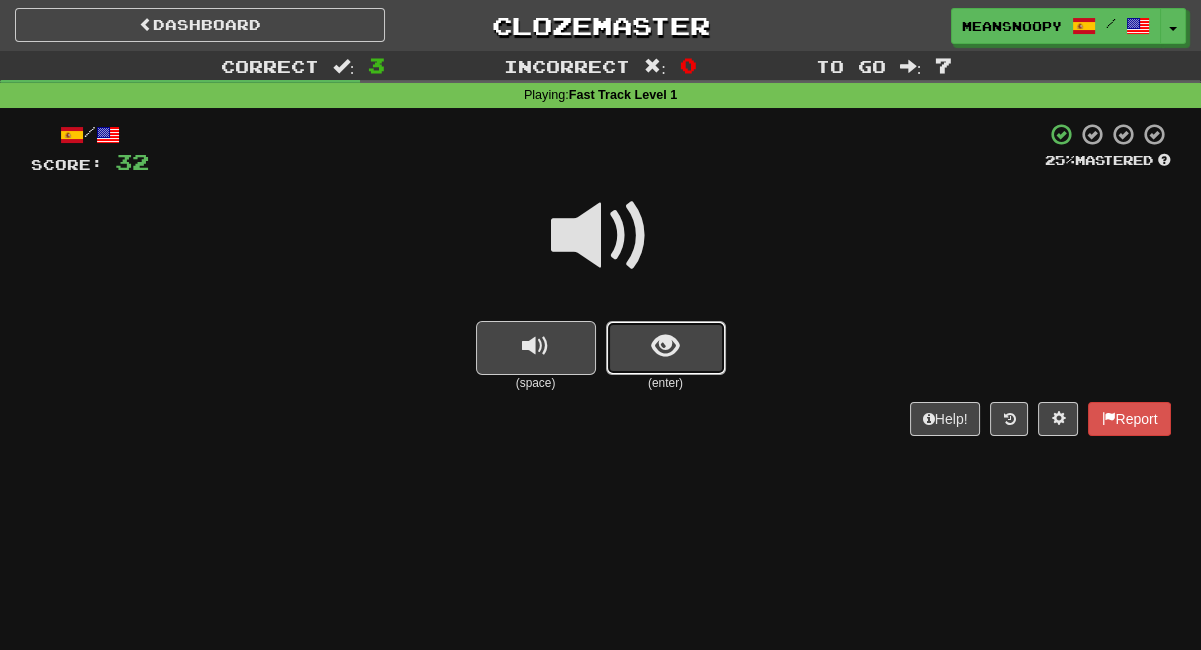 click at bounding box center [666, 348] 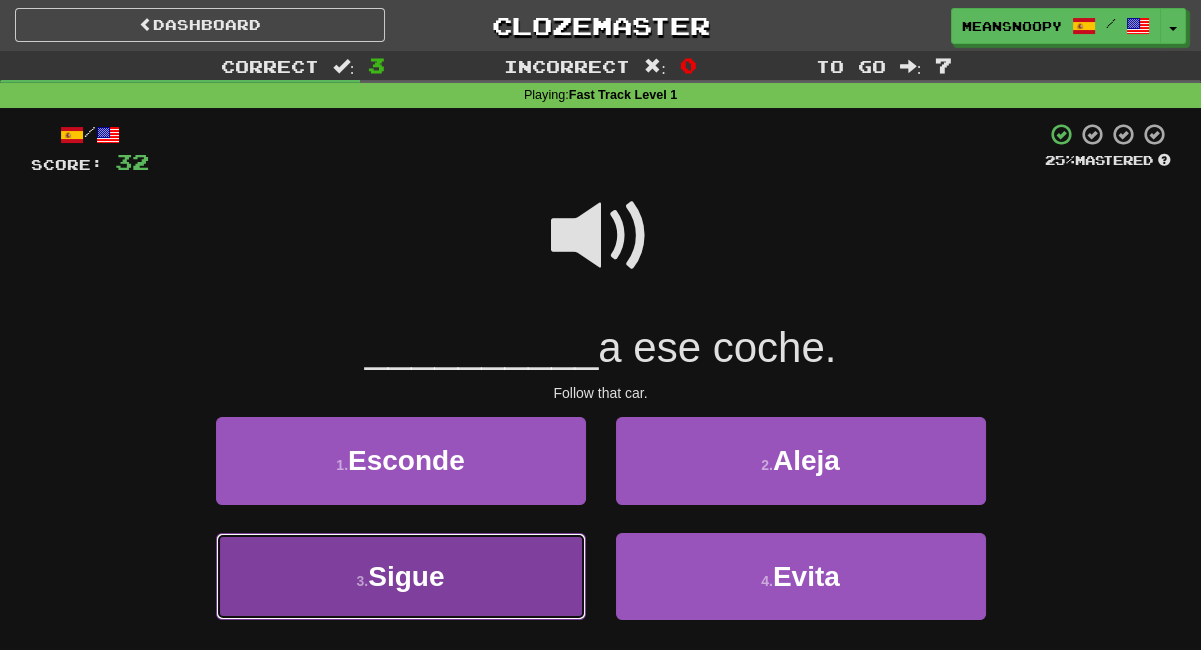click on "3 .  Sigue" at bounding box center [401, 576] 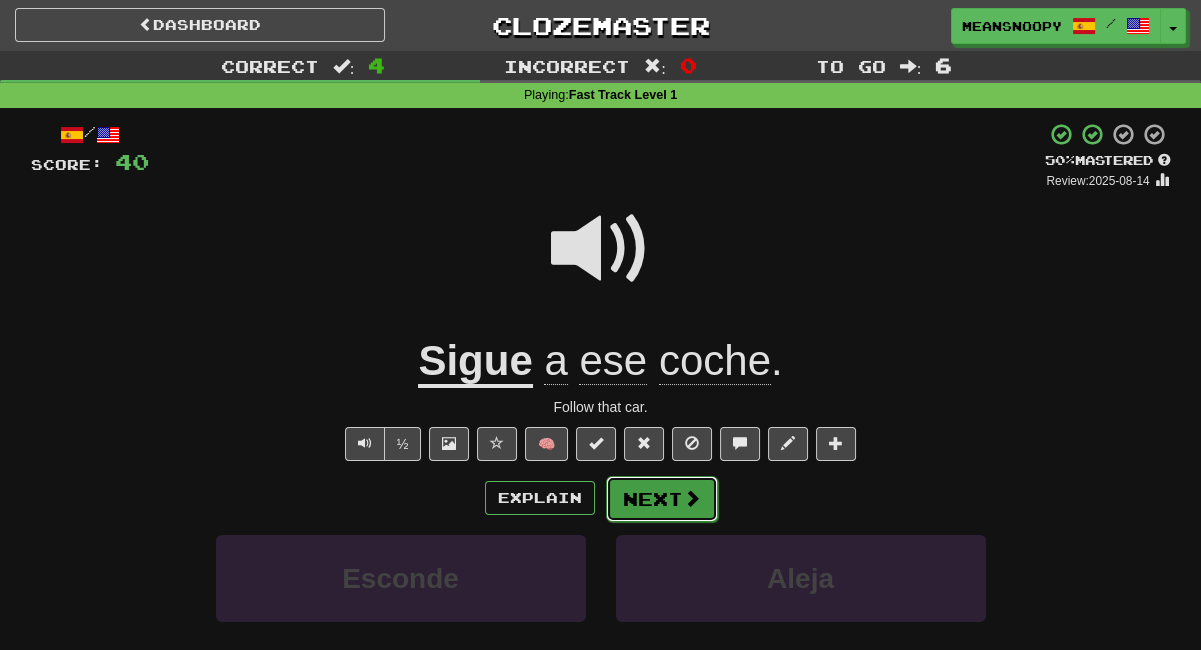 click on "Next" at bounding box center (662, 499) 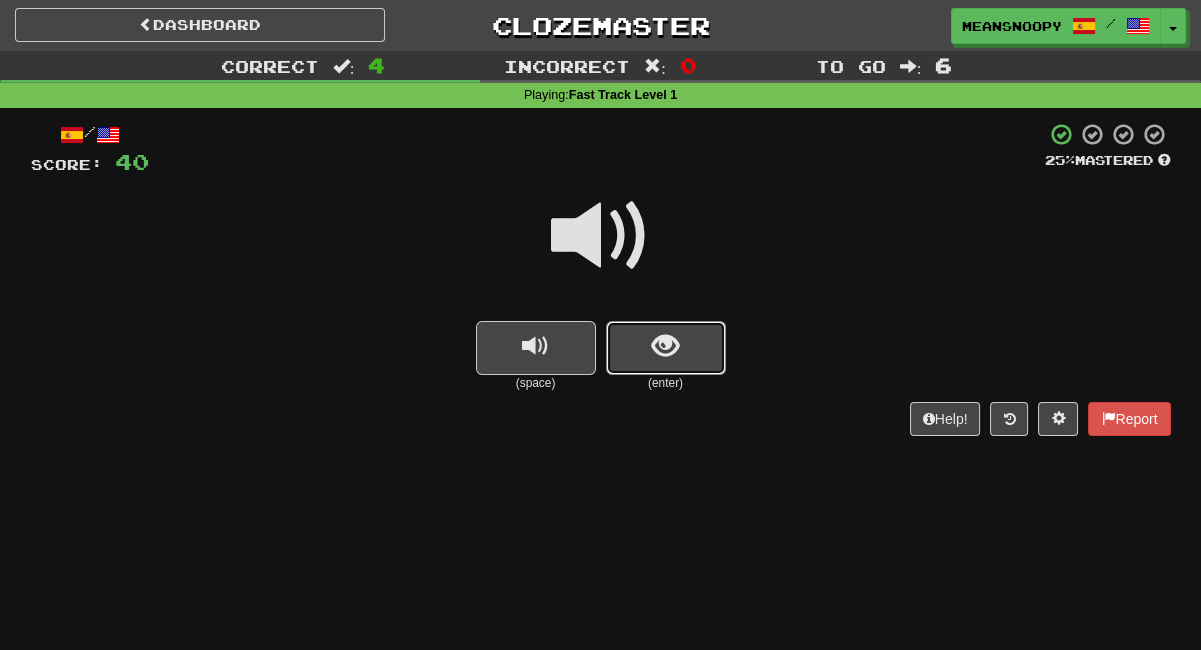 click at bounding box center (666, 348) 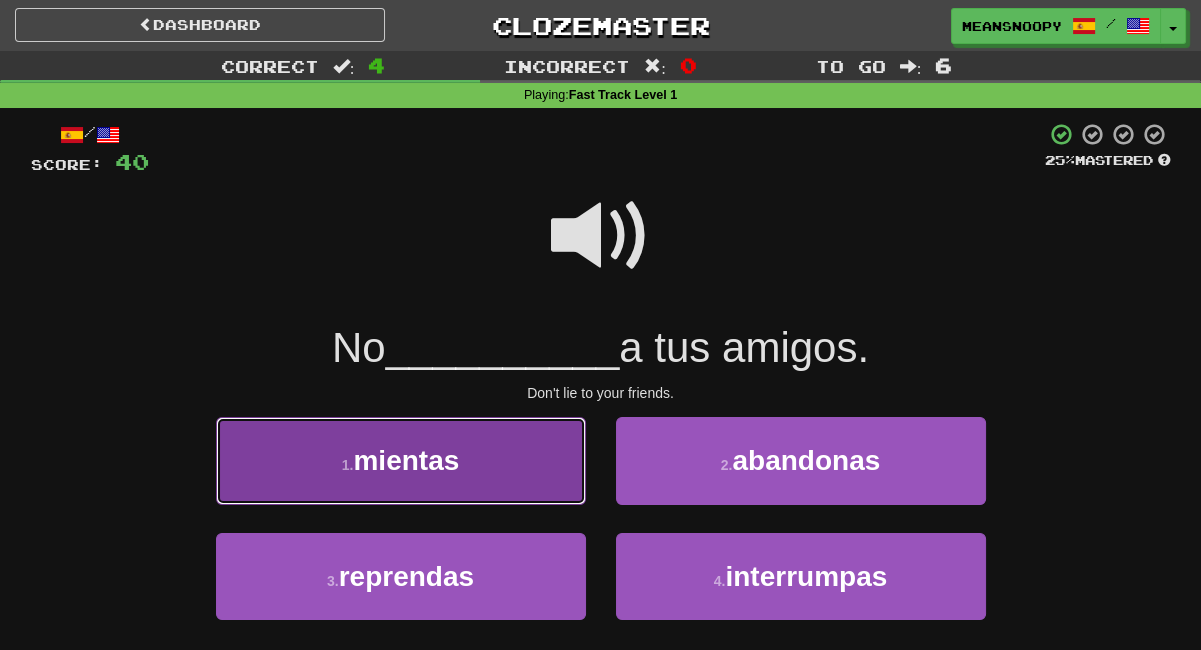 click on "1 .  mientas" at bounding box center (401, 460) 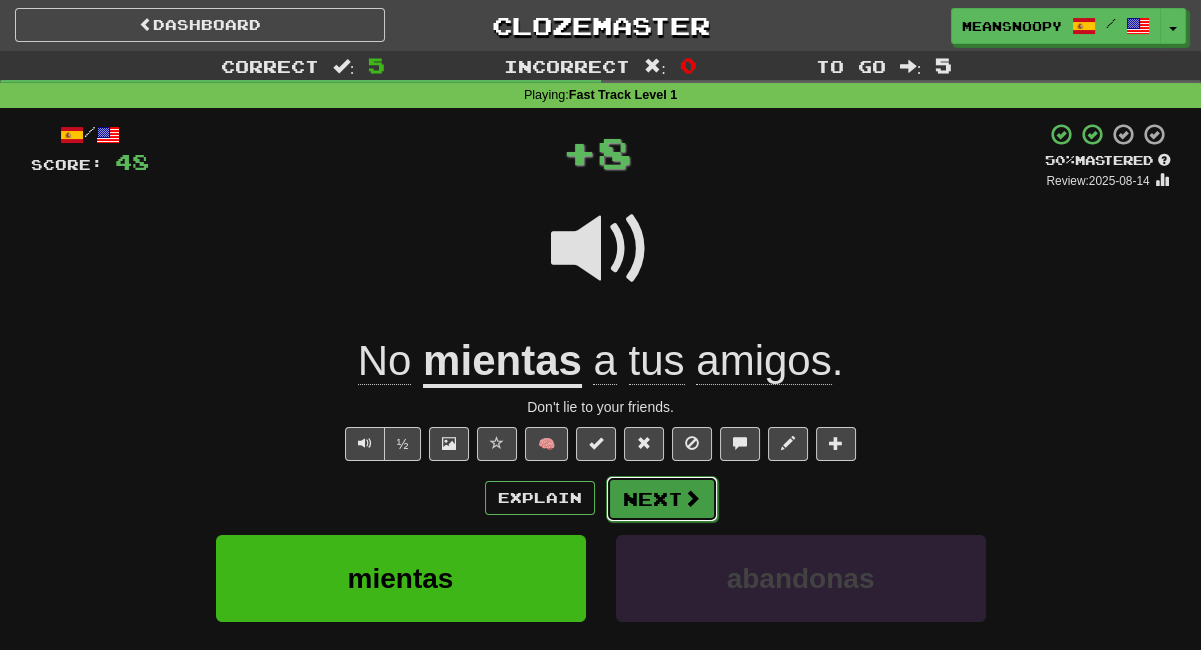 click at bounding box center (692, 498) 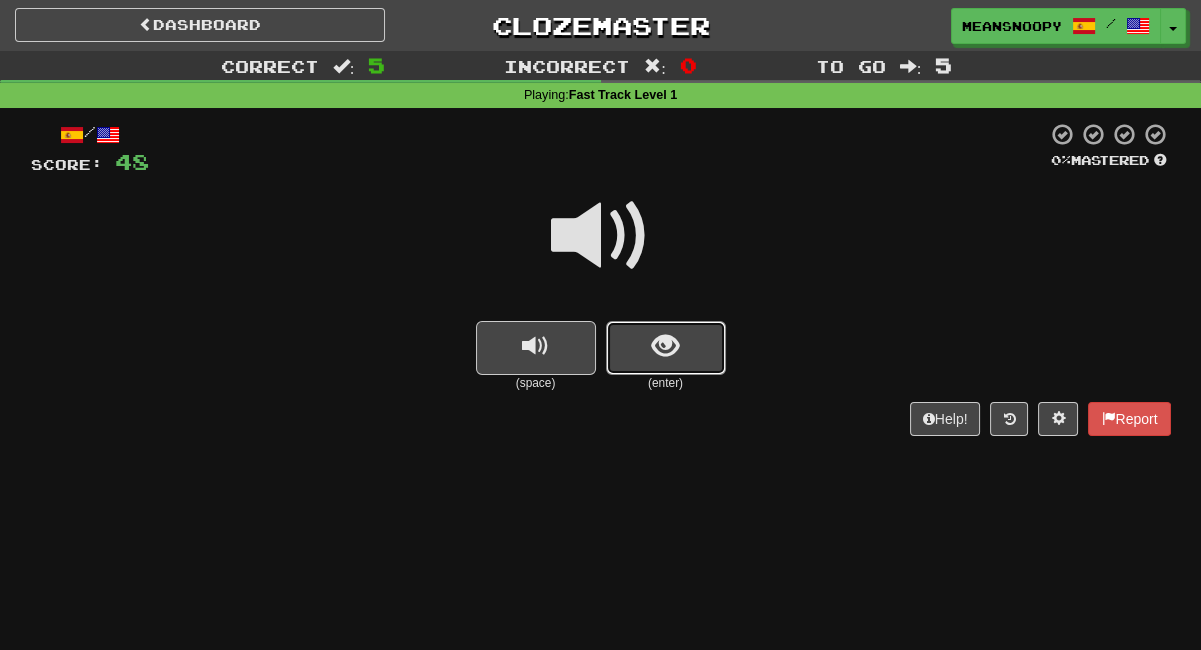 click at bounding box center (665, 346) 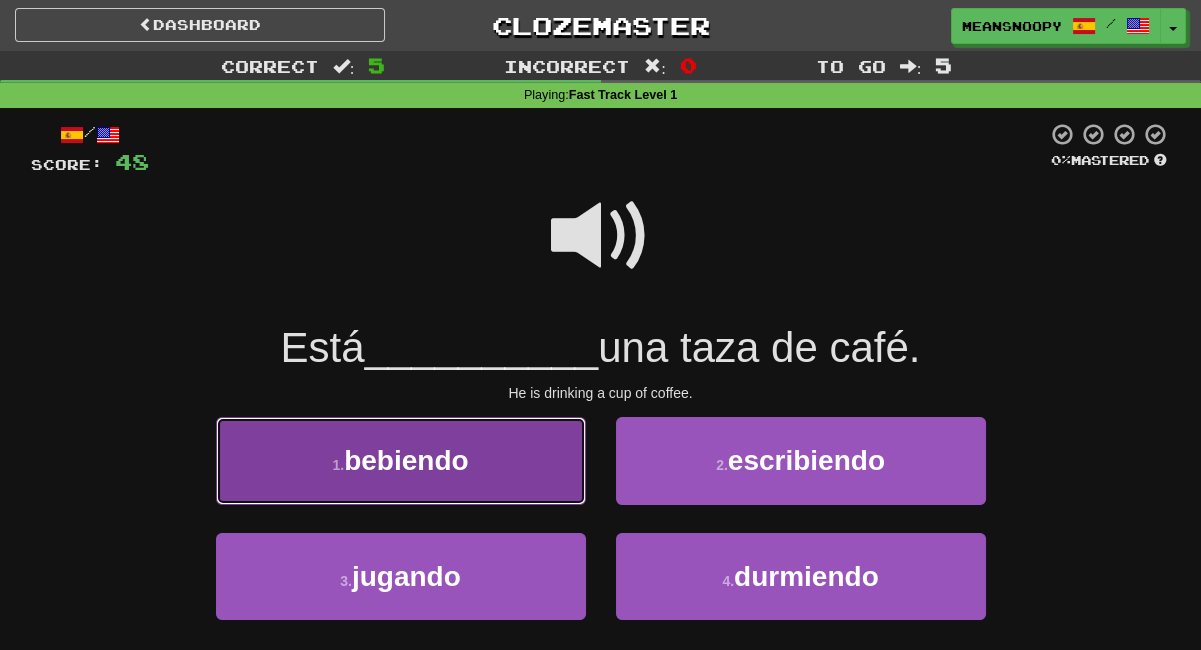 click on "1 .  bebiendo" at bounding box center [401, 460] 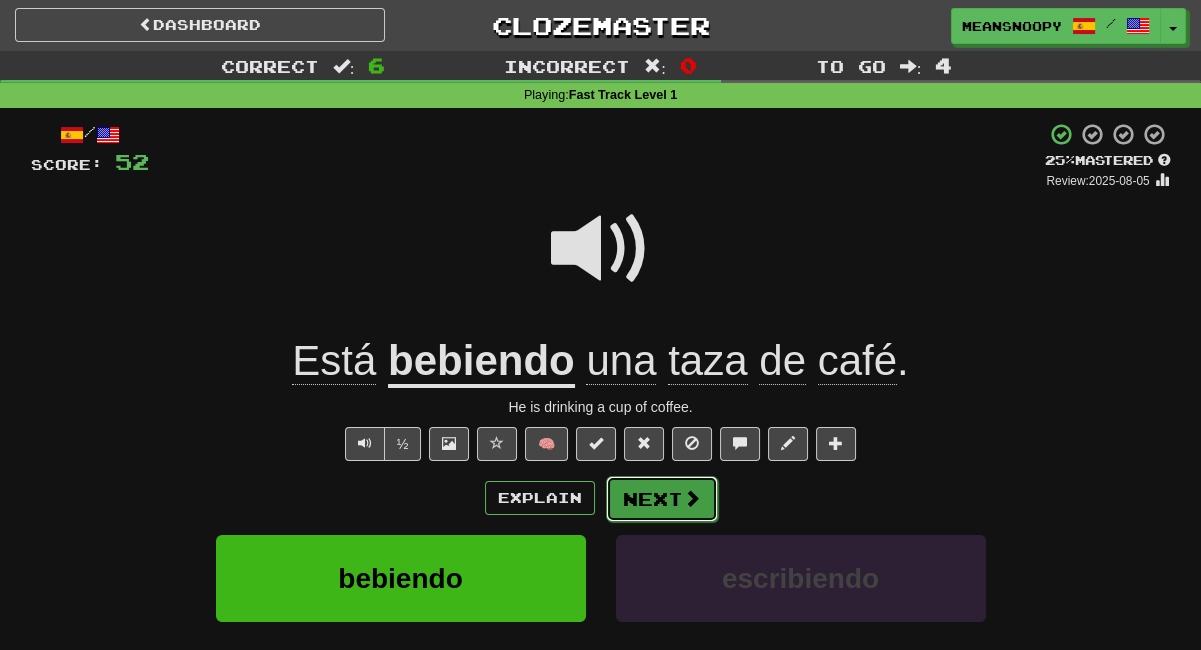 click on "Next" at bounding box center [662, 499] 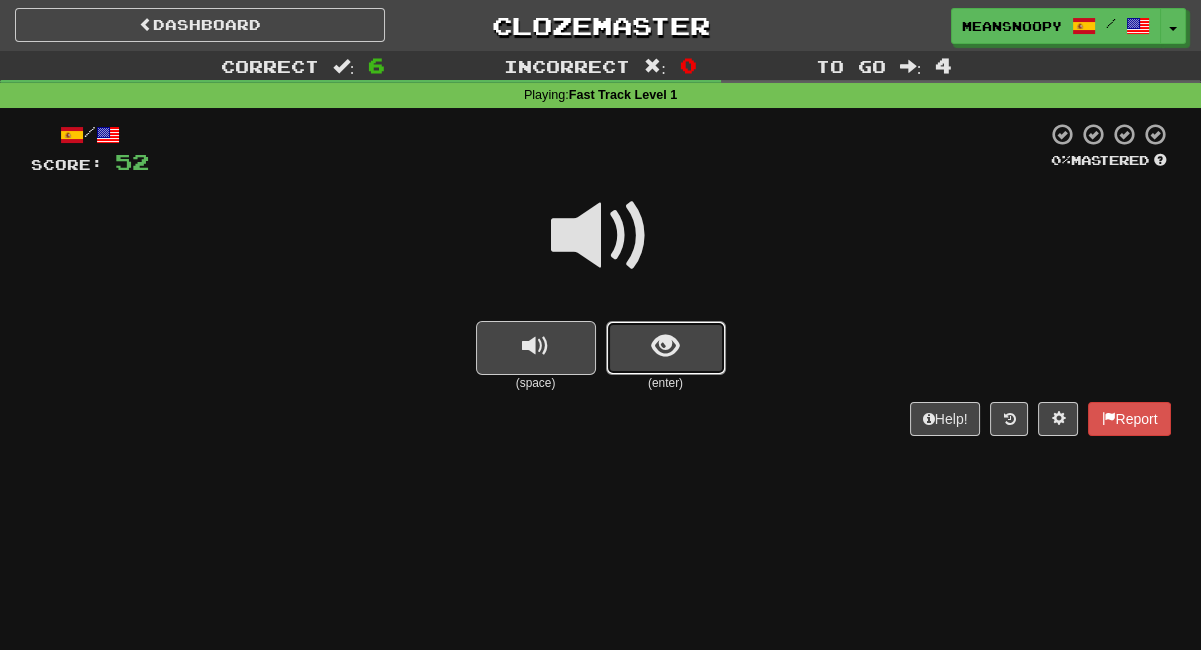 click at bounding box center [666, 348] 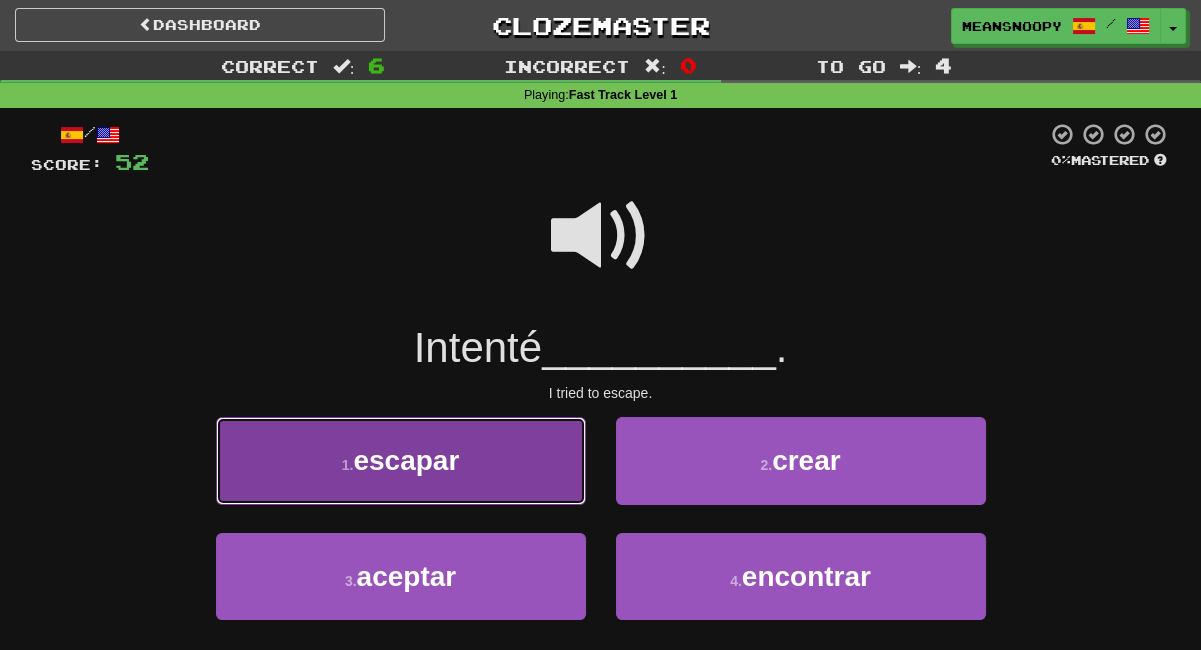 click on "1 .  escapar" at bounding box center (401, 460) 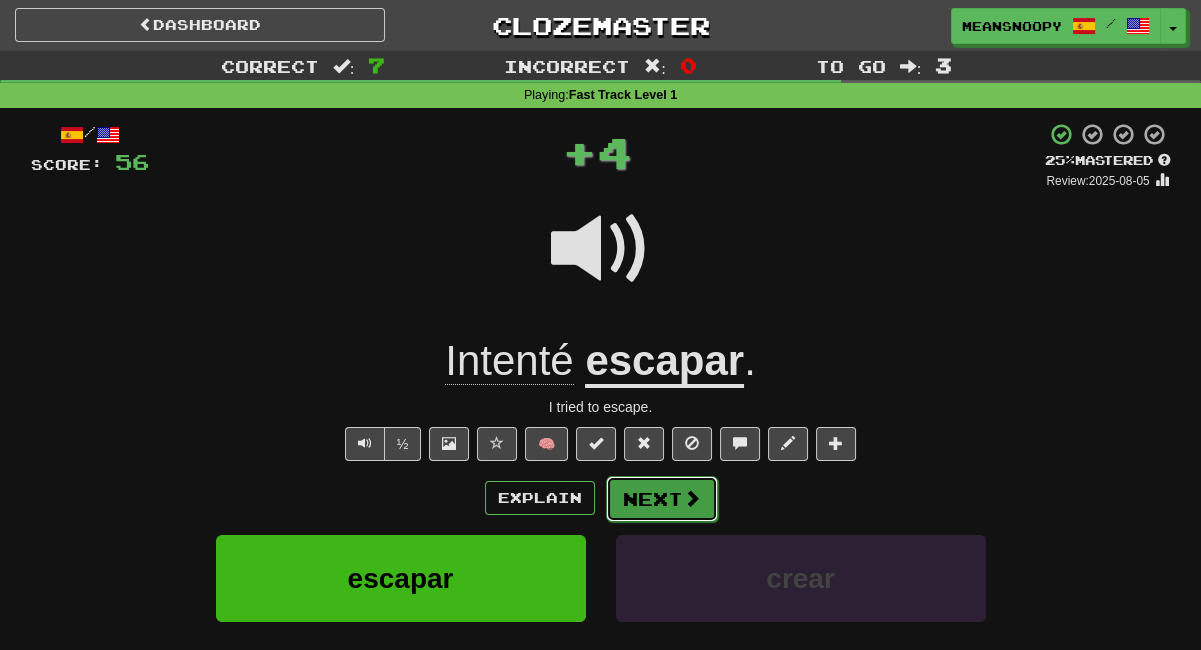 click on "Next" at bounding box center [662, 499] 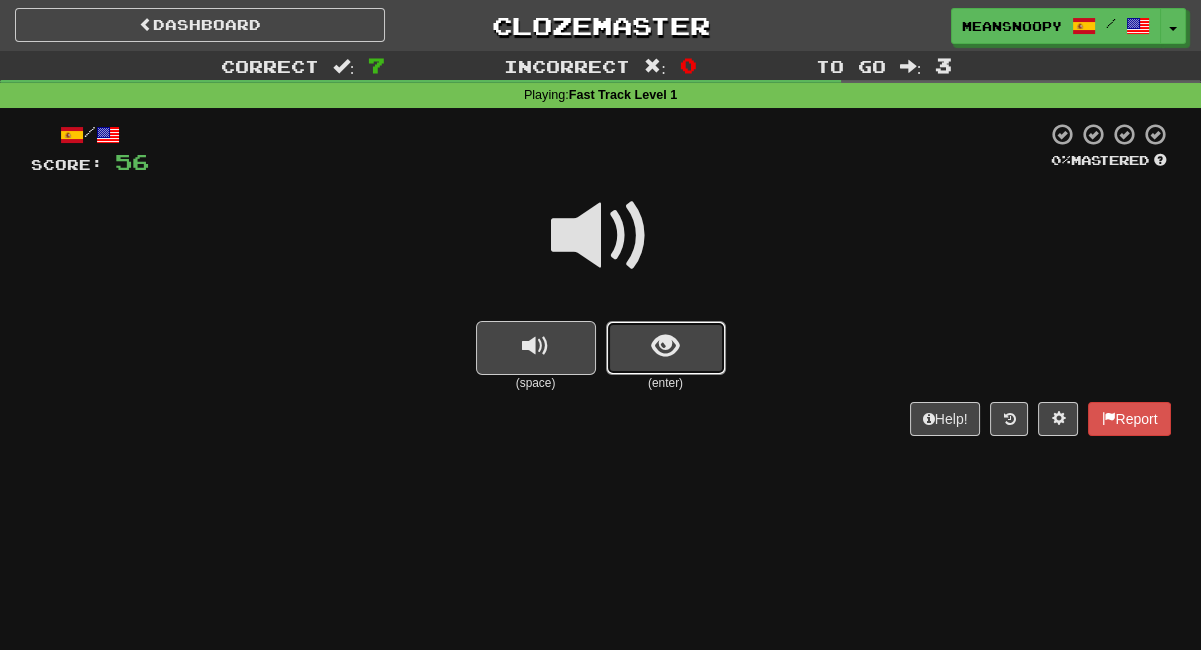 click at bounding box center [665, 346] 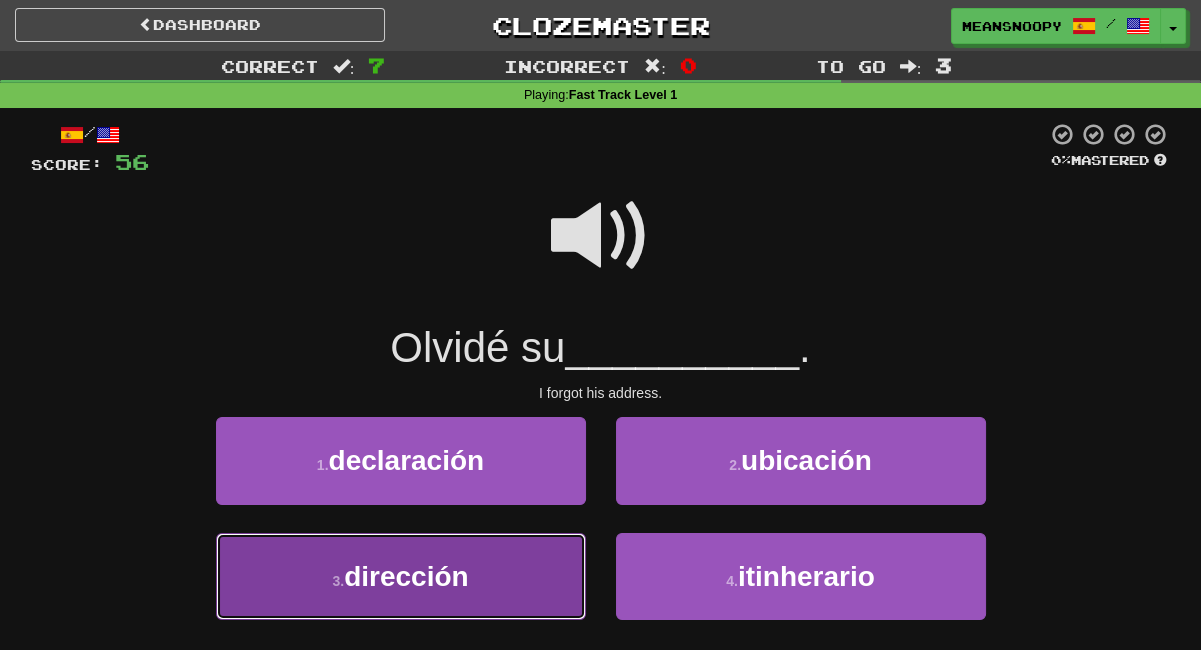 click on "3 .  dirección" at bounding box center [401, 576] 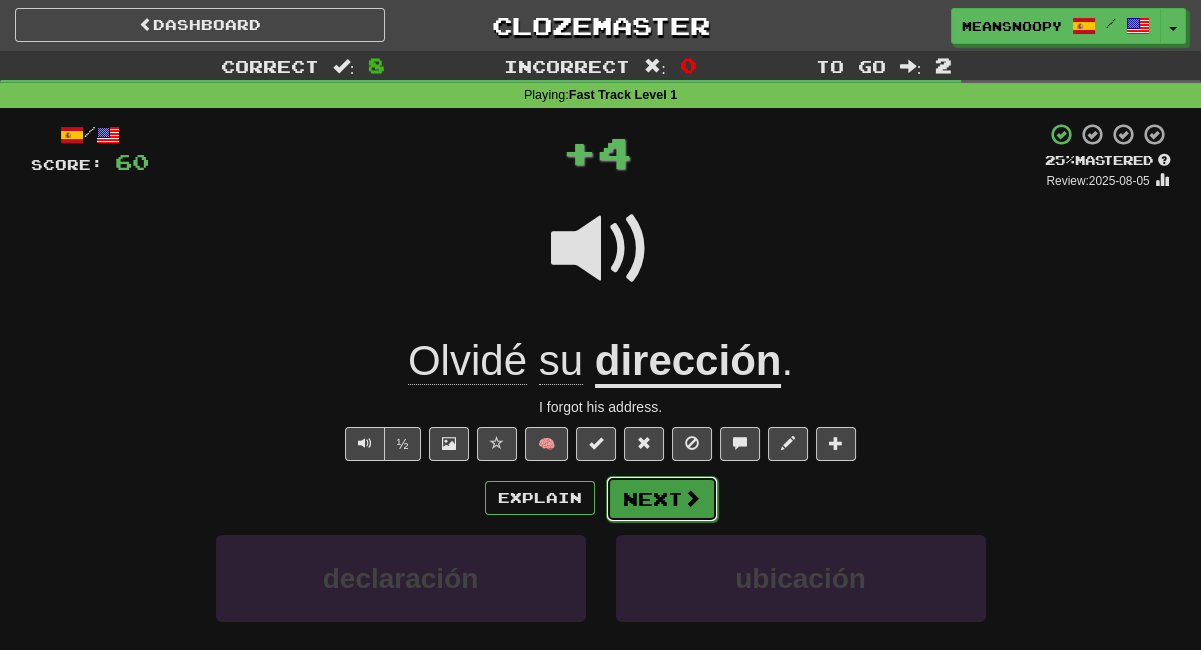 click on "Next" at bounding box center [662, 499] 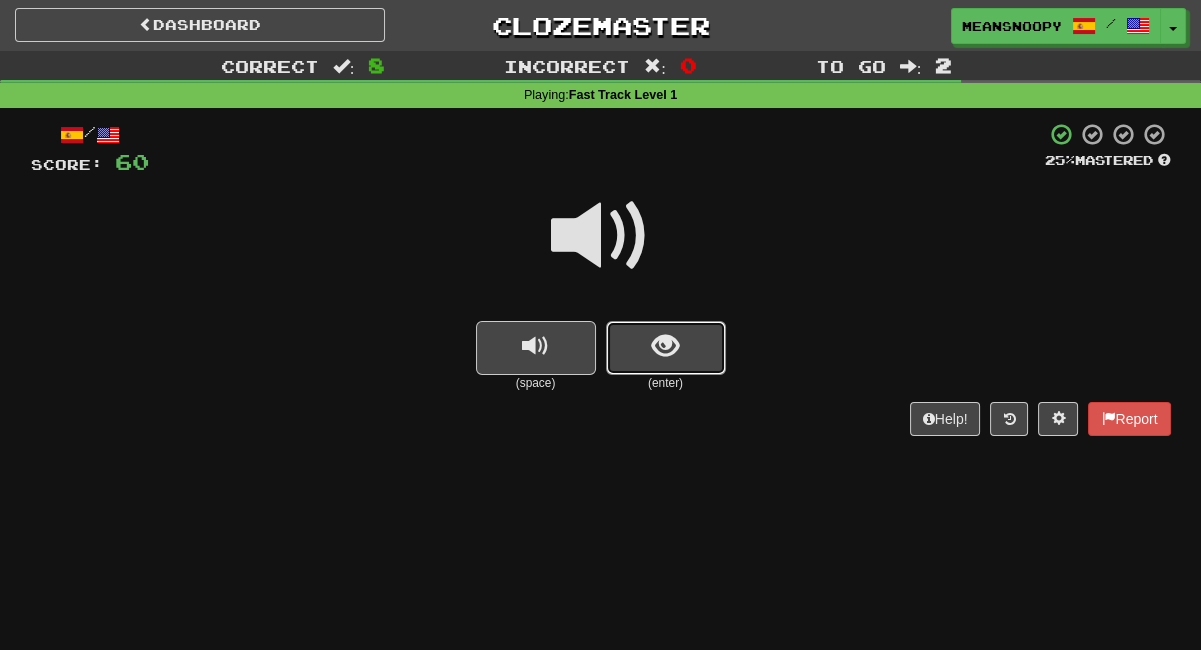 click at bounding box center [665, 346] 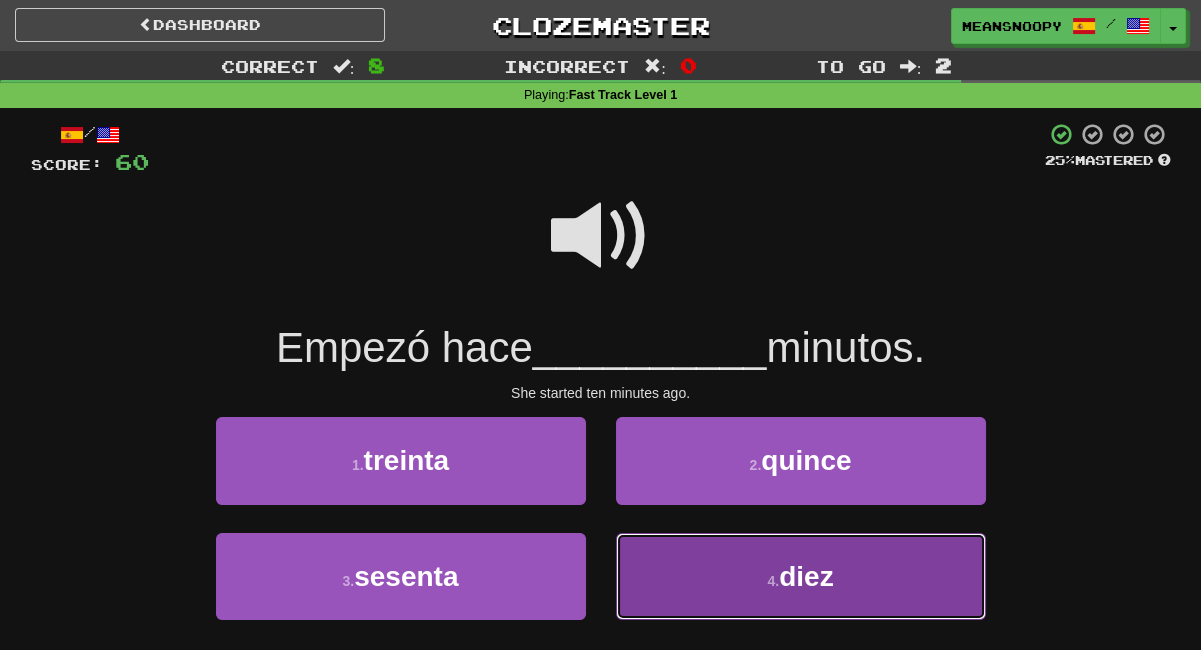 click on "4 .  diez" at bounding box center (801, 576) 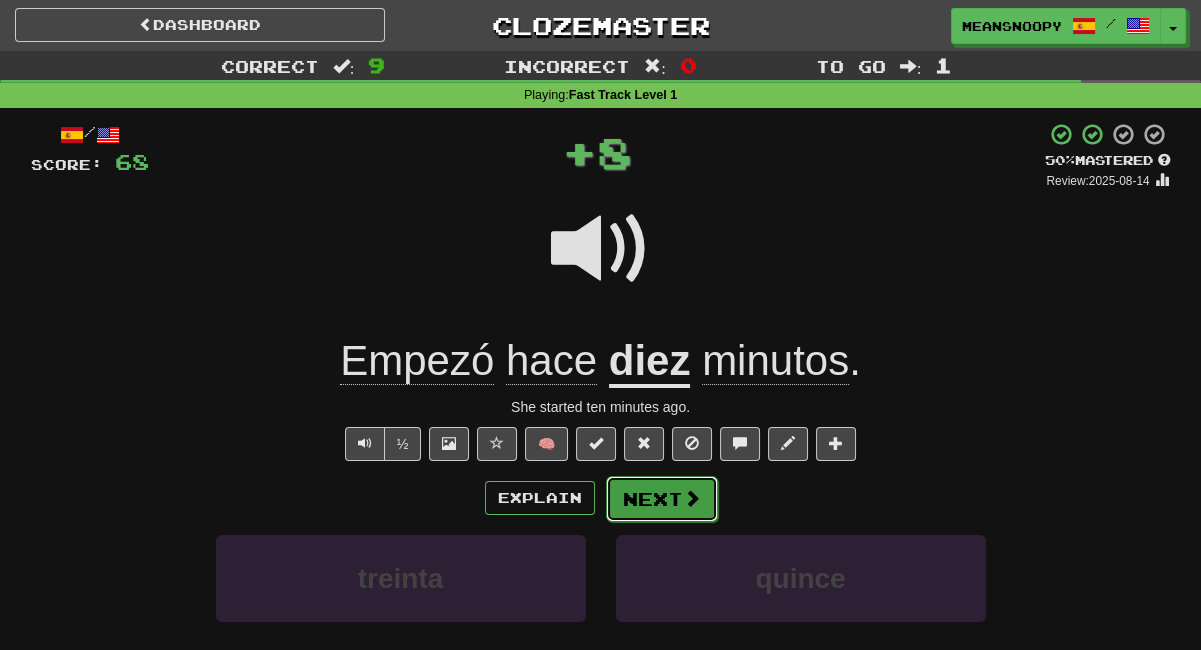click on "Next" at bounding box center [662, 499] 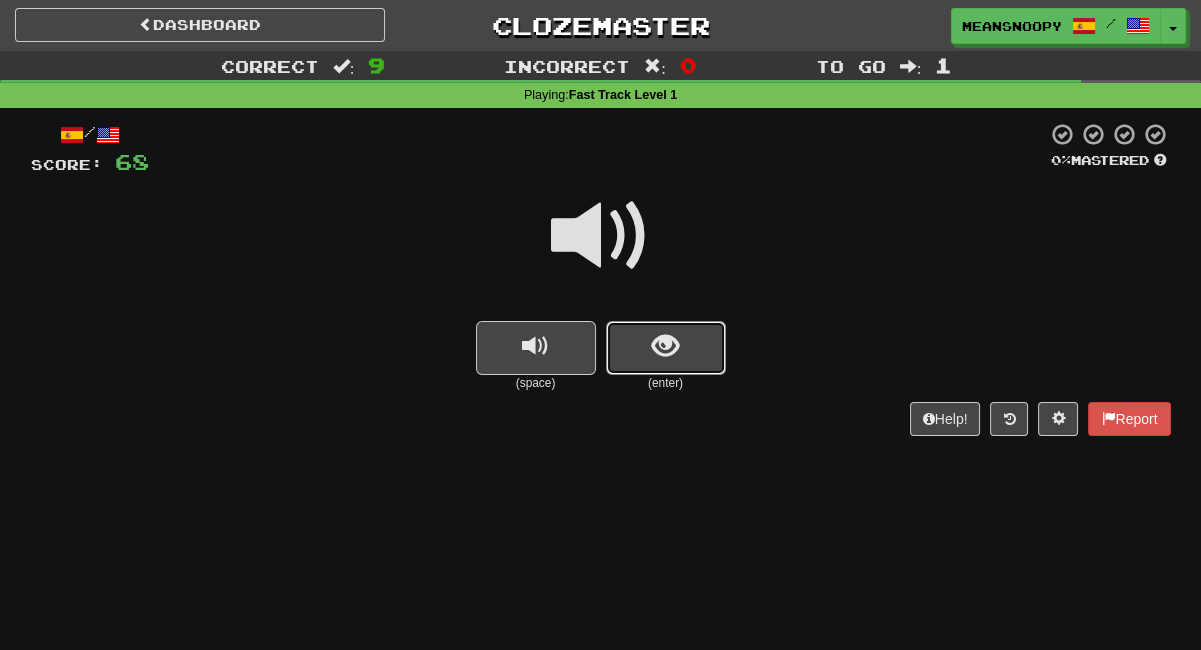 click at bounding box center [665, 346] 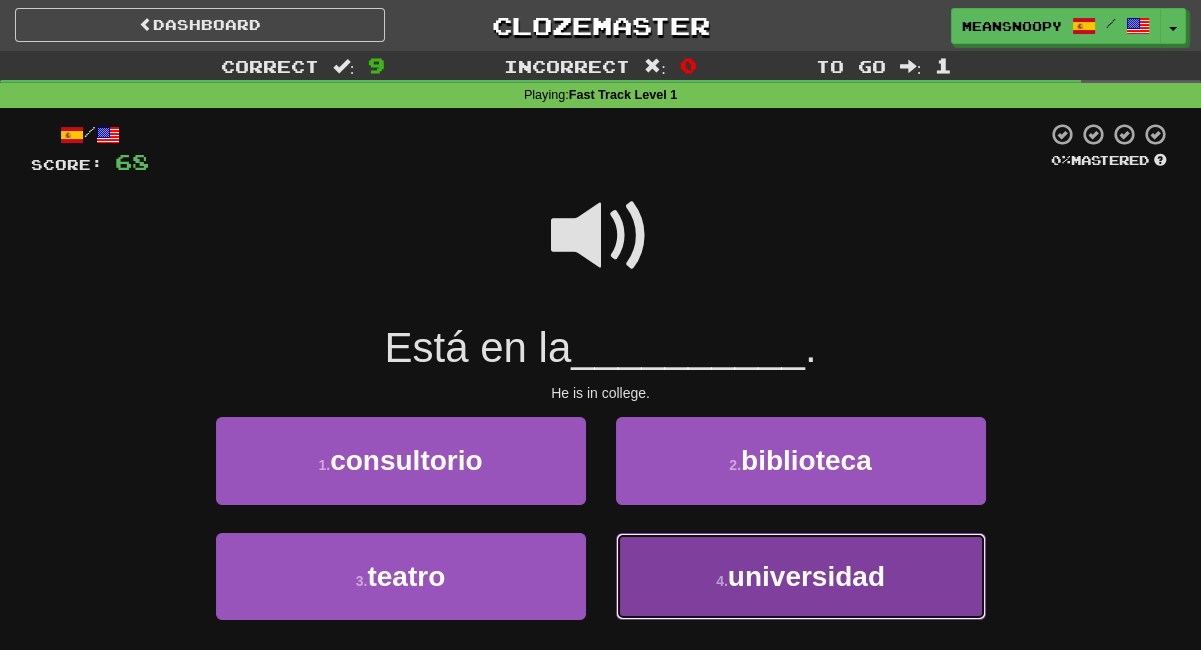 click on "4 .  universidad" at bounding box center [801, 576] 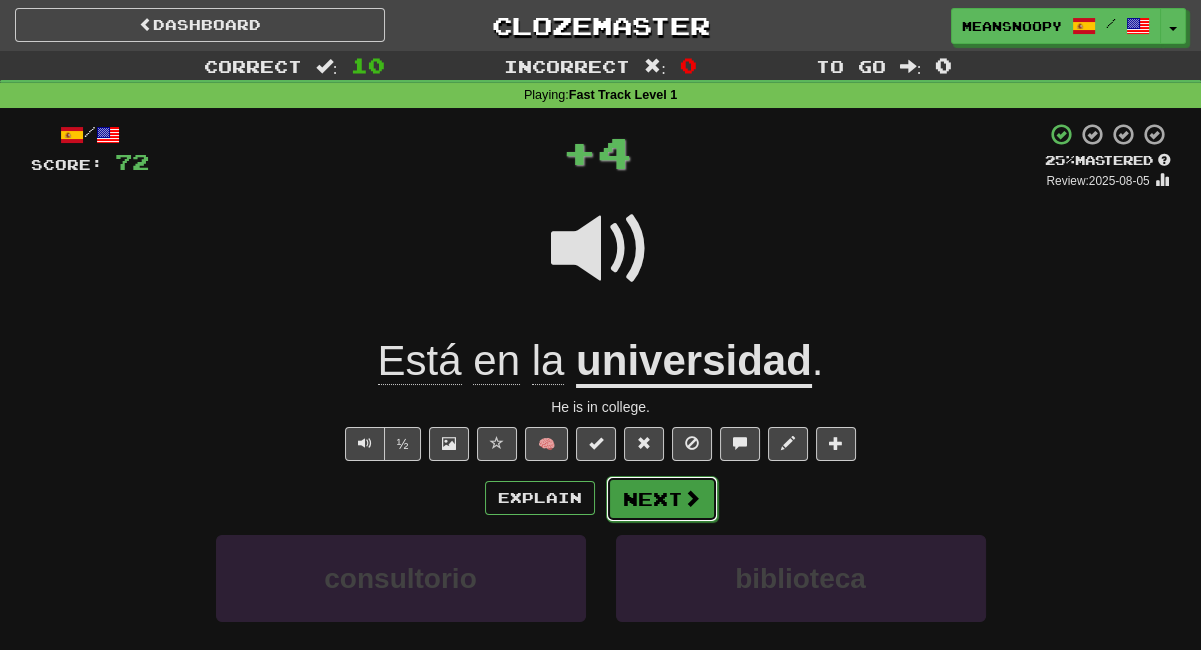 click at bounding box center (692, 498) 